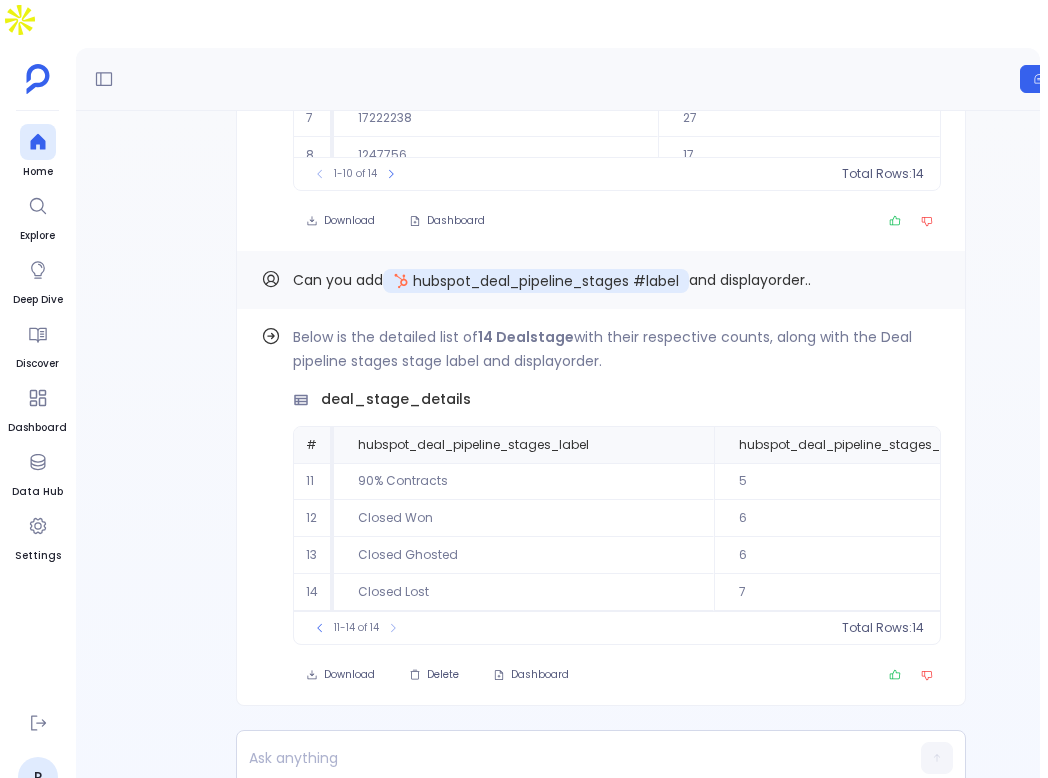 scroll, scrollTop: 0, scrollLeft: 0, axis: both 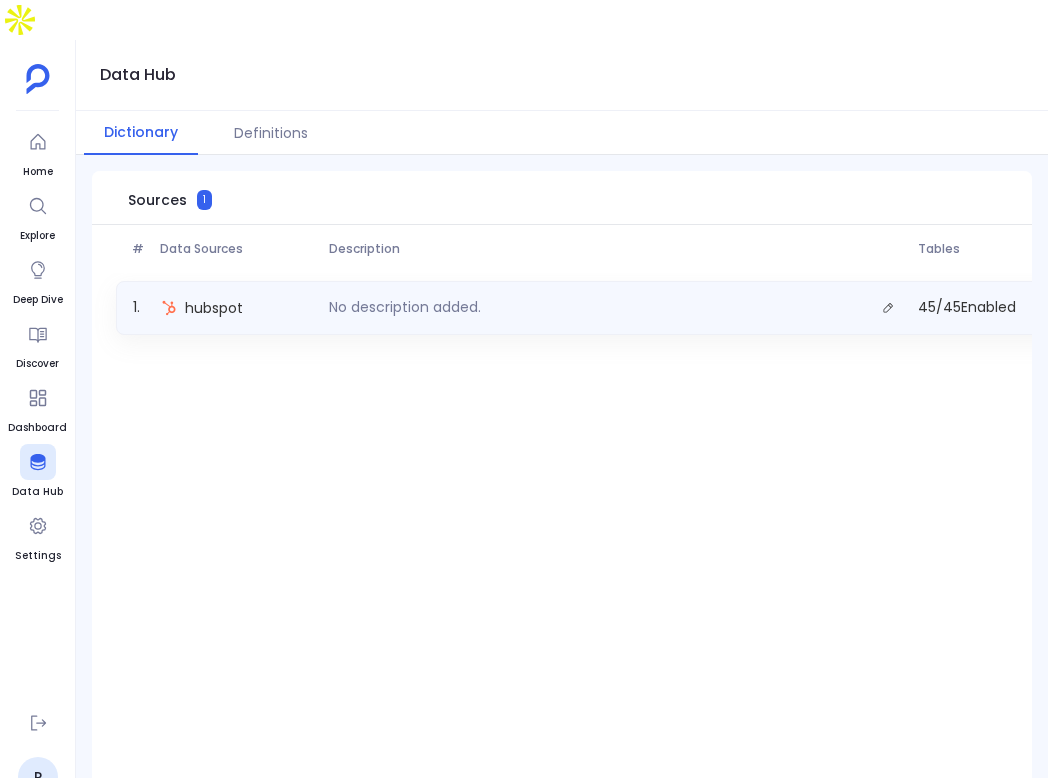 click on "No description added." at bounding box center [615, 308] 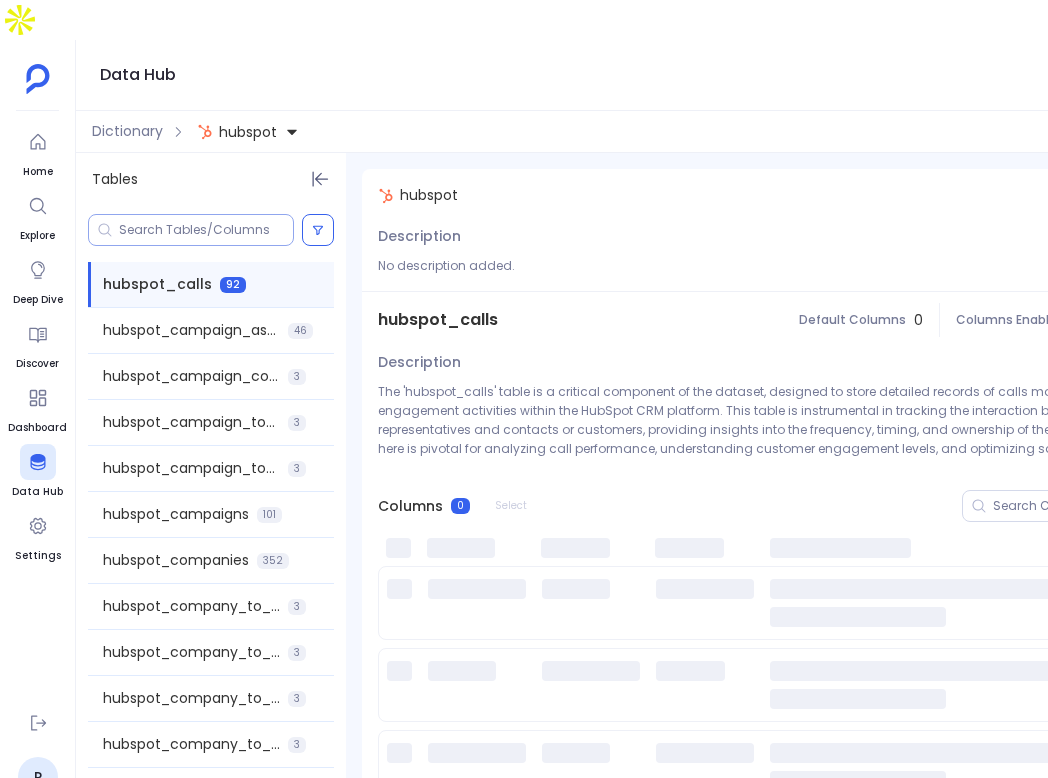 click at bounding box center [206, 230] 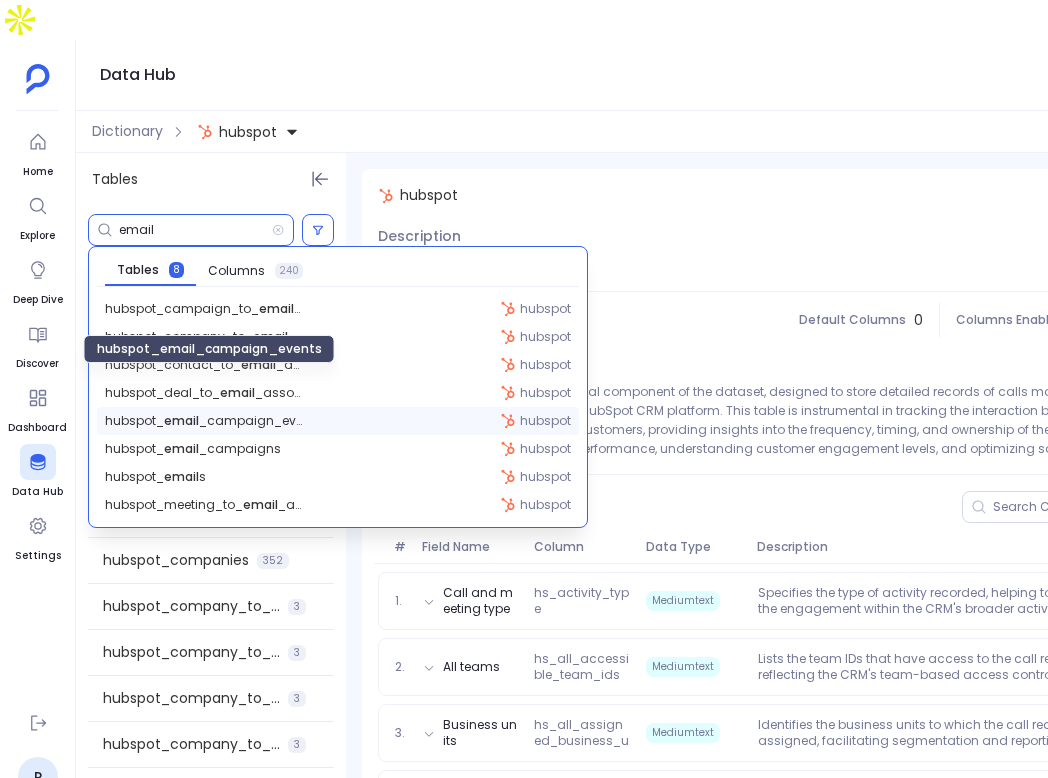type on "email" 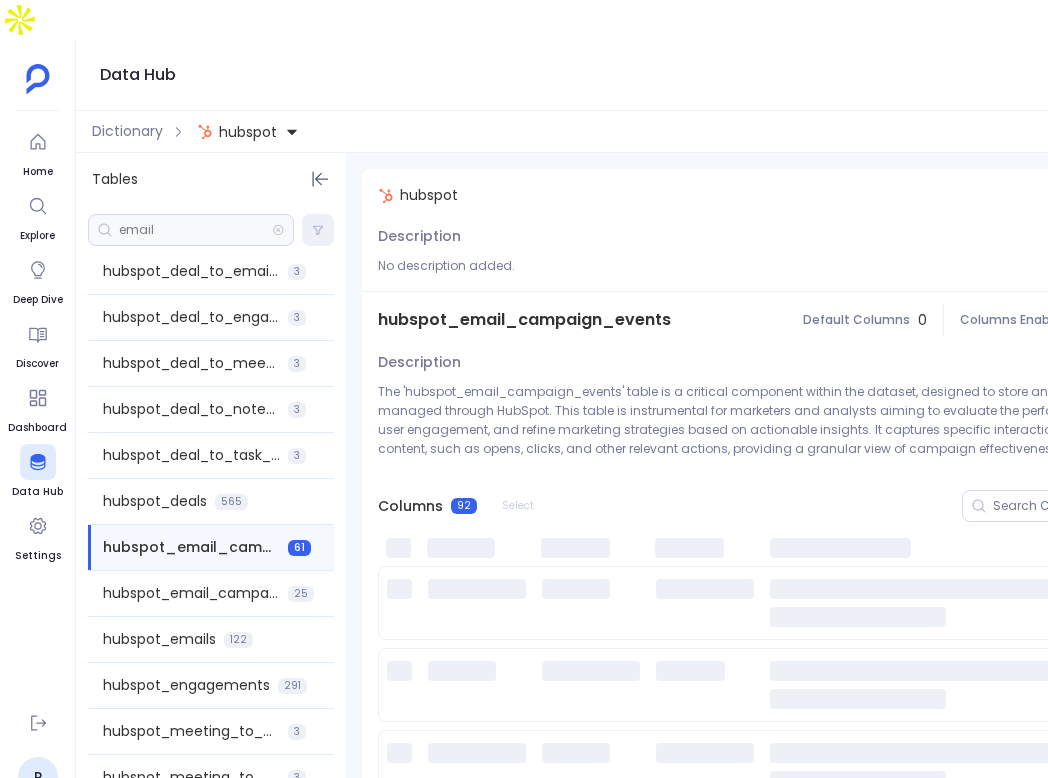scroll, scrollTop: 1263, scrollLeft: 0, axis: vertical 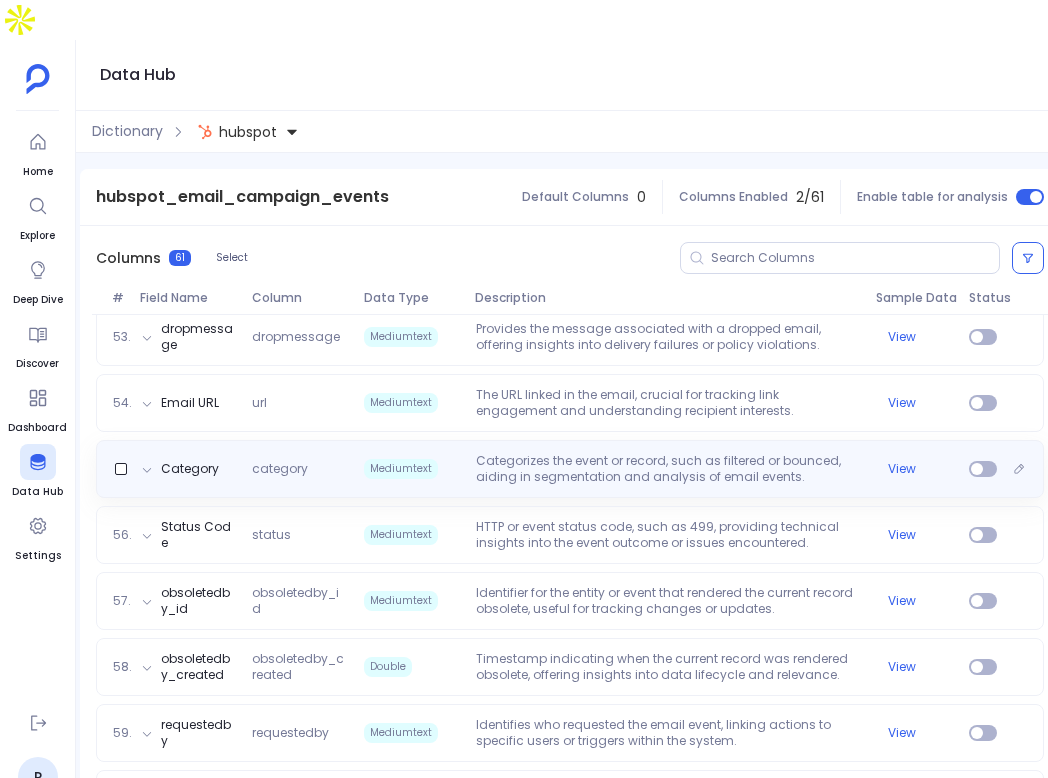 click on "Categorizes the event or record, such as filtered or bounced, aiding in segmentation and analysis of email events." at bounding box center [668, 469] 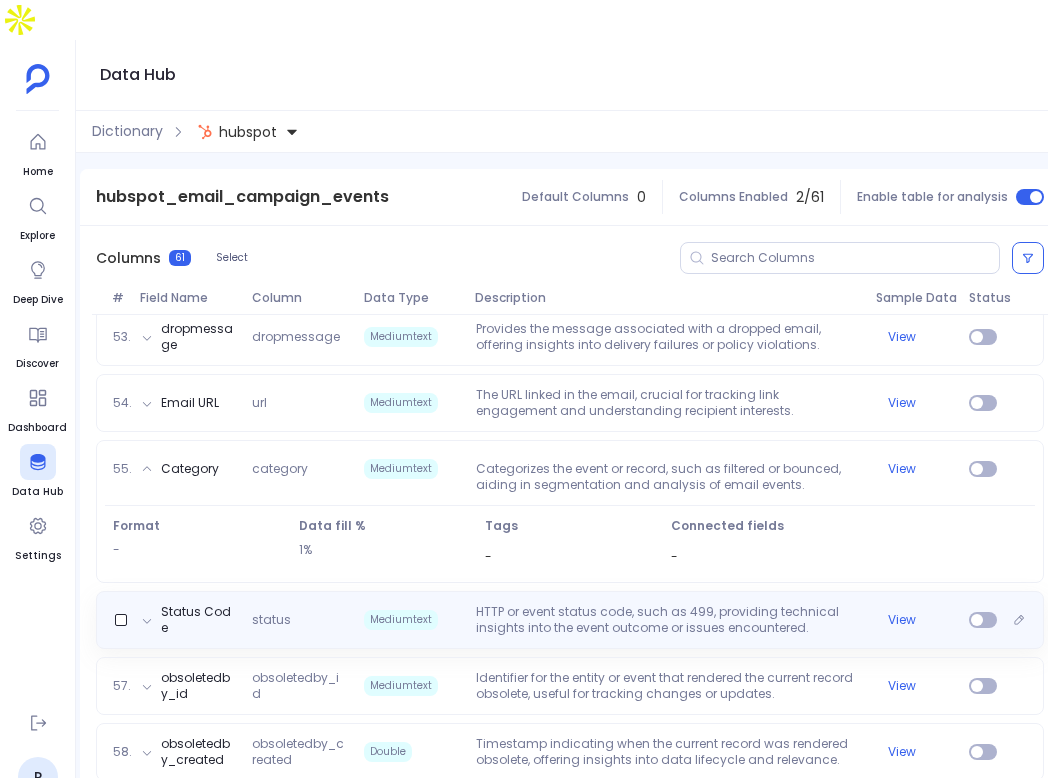 click on "Status Code status Mediumtext HTTP or event status code, such as 499, providing technical insights into the event outcome or issues encountered. View" at bounding box center [570, 620] 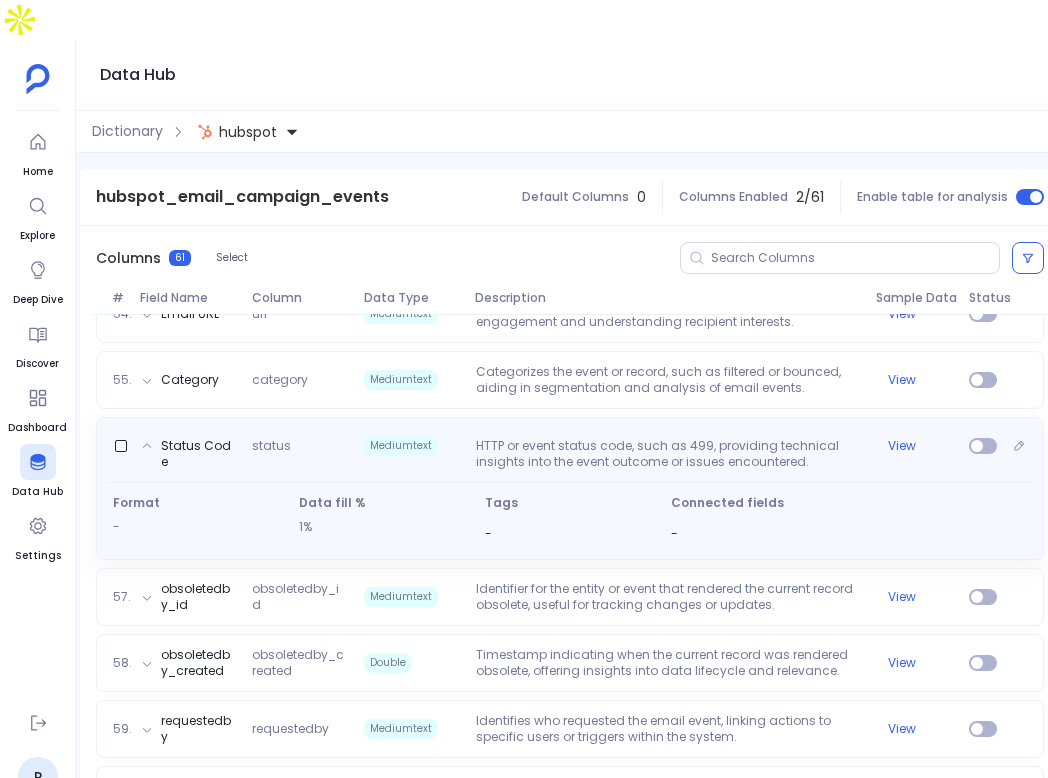scroll, scrollTop: 3889, scrollLeft: 0, axis: vertical 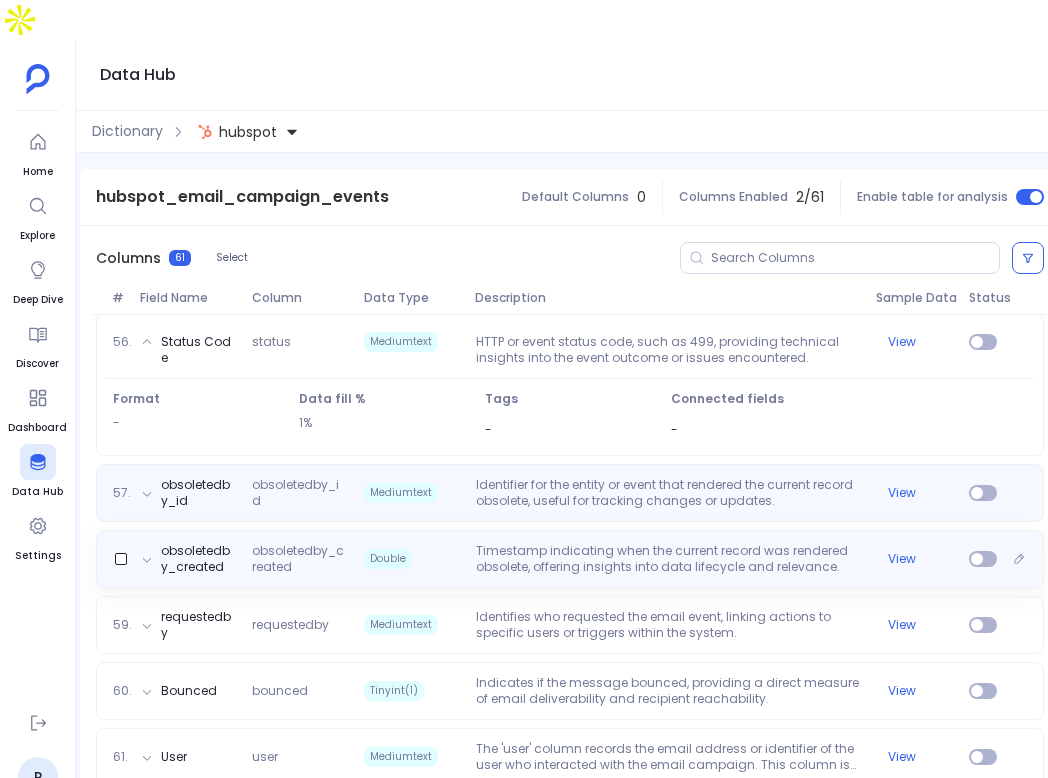 click on "57. obsoletedby_id obsoletedby_id Mediumtext Identifier for the entity or event that rendered the current record obsolete, useful for tracking changes or updates. View" at bounding box center [570, 493] 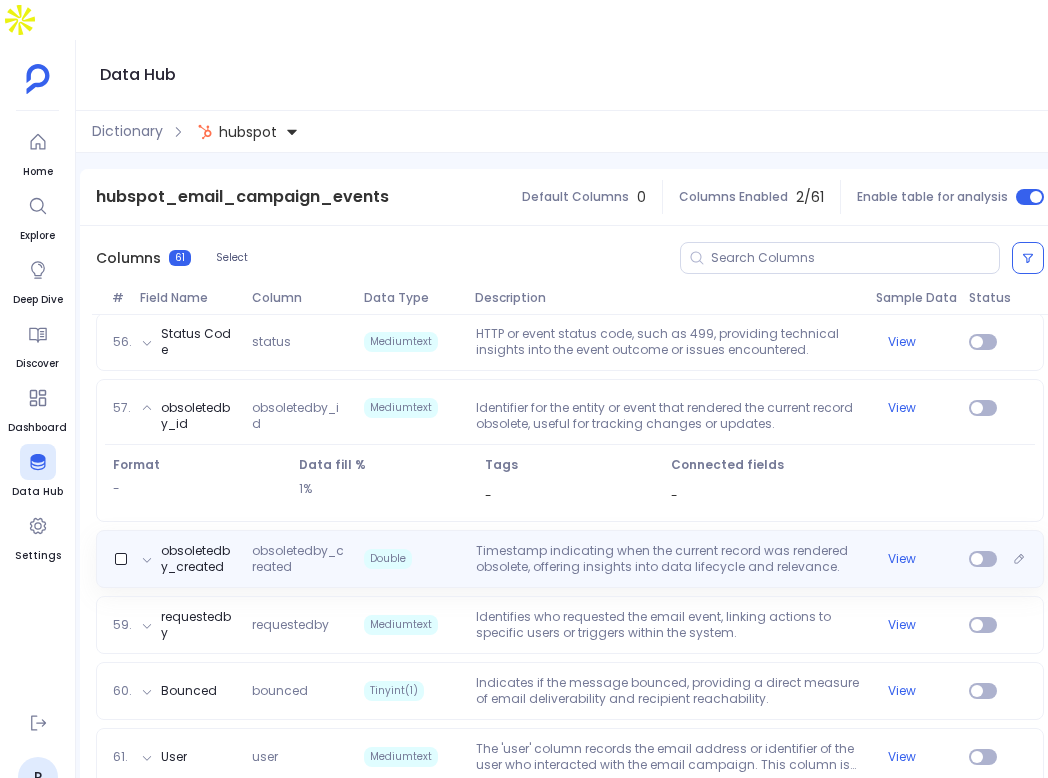 click on "Timestamp indicating when the current record was rendered obsolete, offering insights into data lifecycle and relevance." at bounding box center (668, 559) 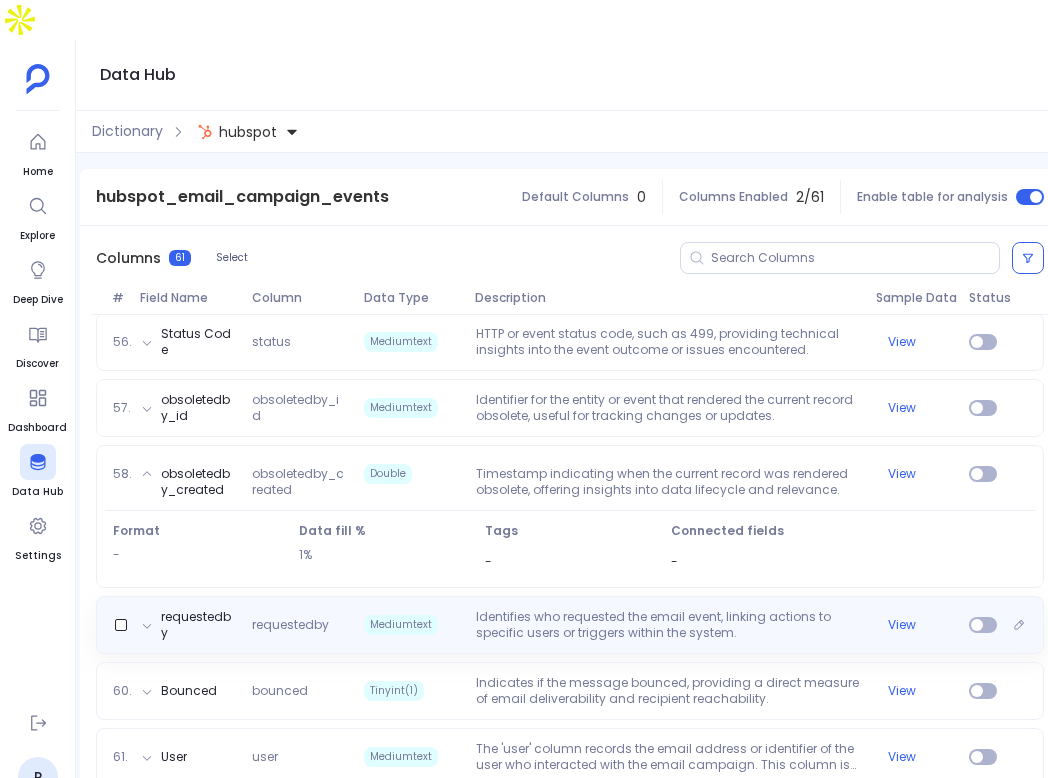 click on "Identifies who requested the email event, linking actions to specific users or triggers within the system." at bounding box center [668, 625] 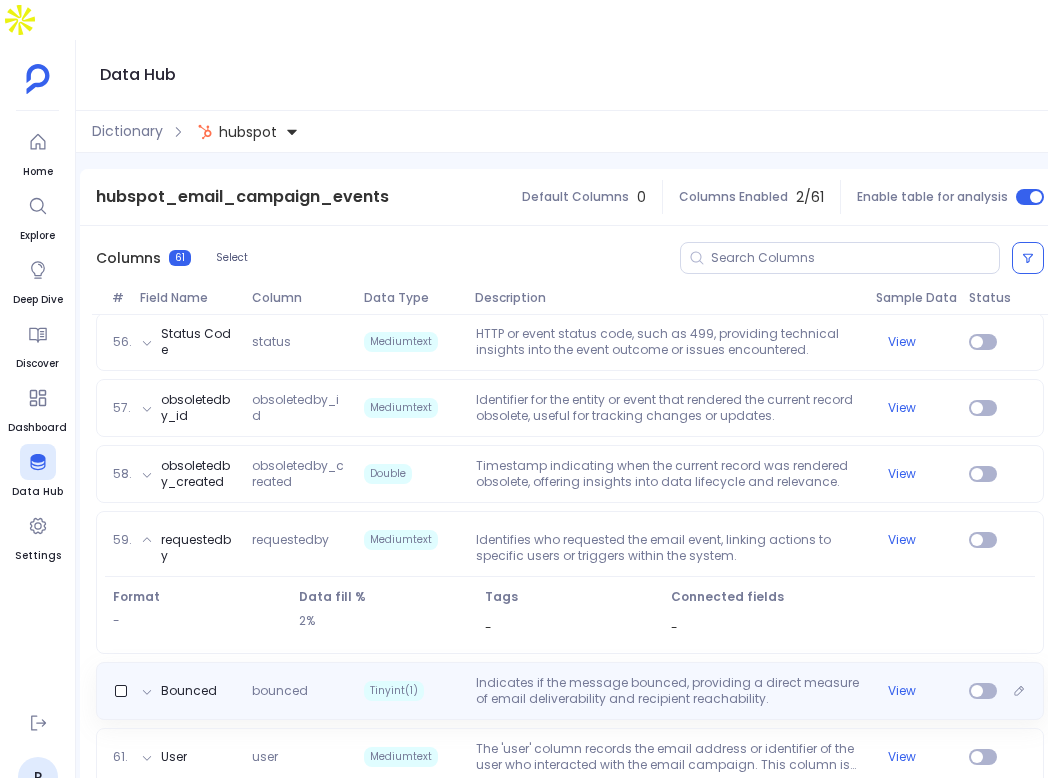 click on "Indicates if the message bounced, providing a direct measure of email deliverability and recipient reachability." at bounding box center (668, 691) 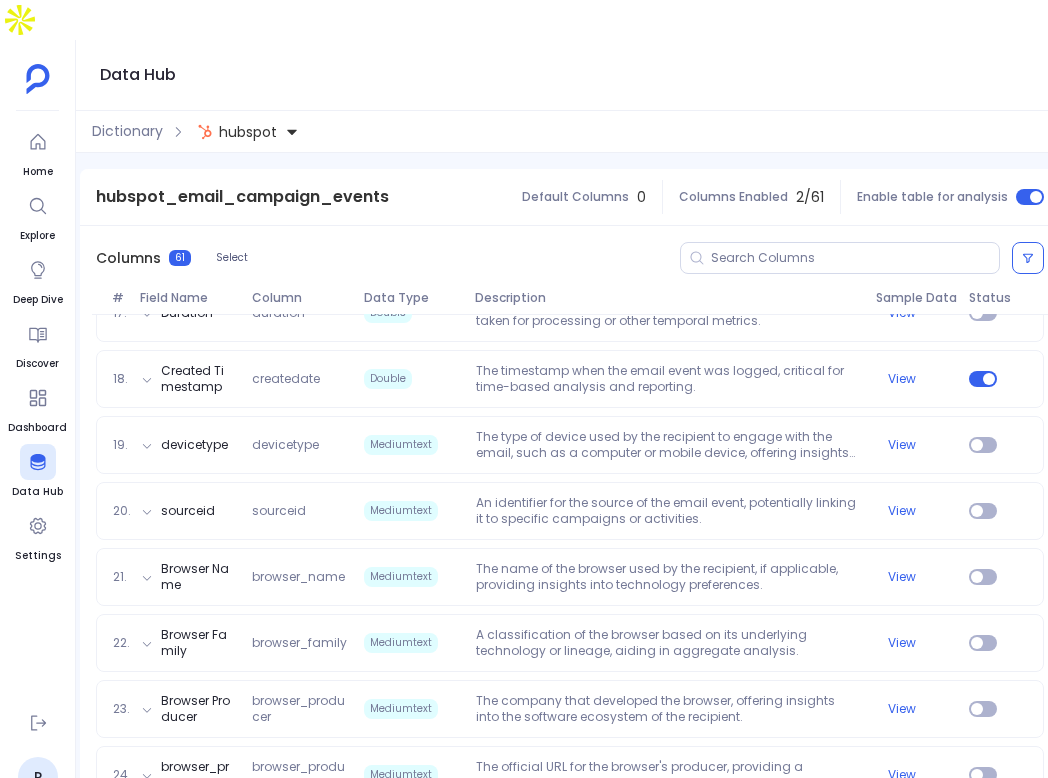 scroll, scrollTop: 1322, scrollLeft: 0, axis: vertical 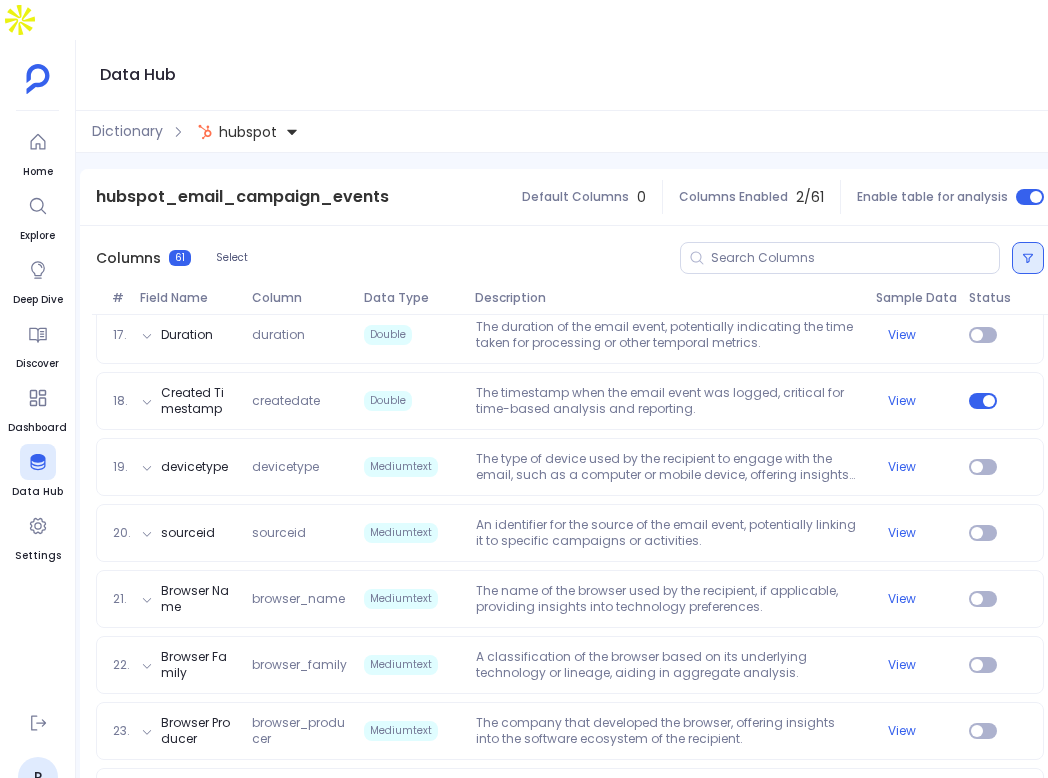 click at bounding box center [1028, 258] 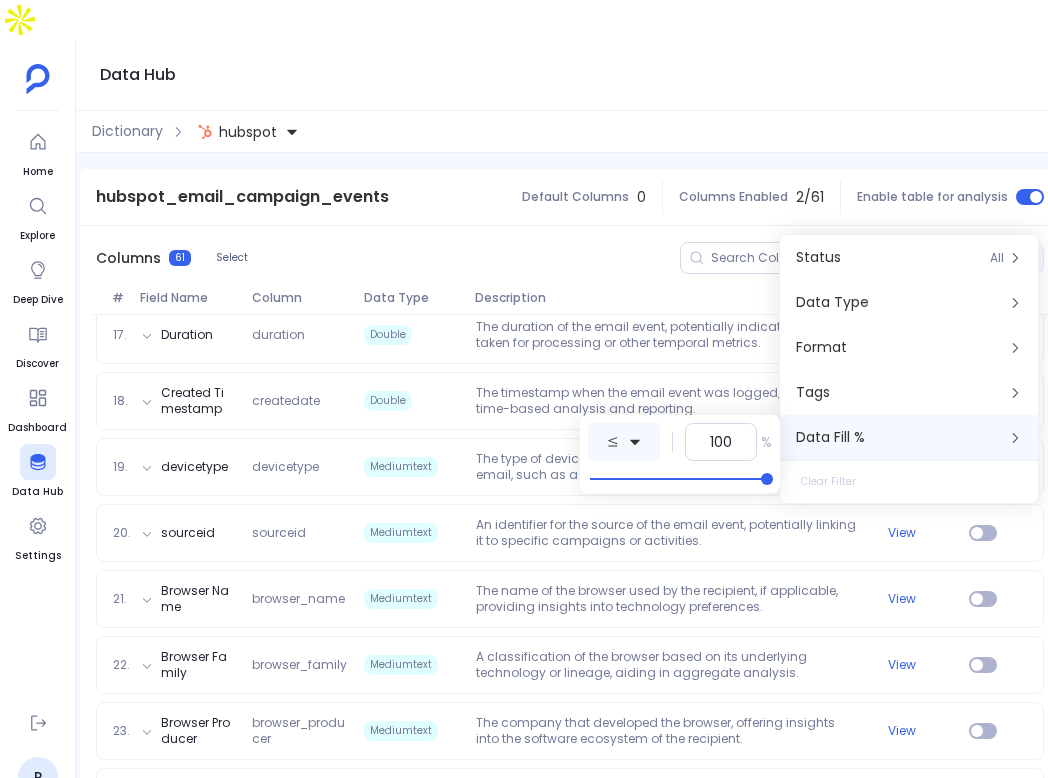 click at bounding box center (635, 442) 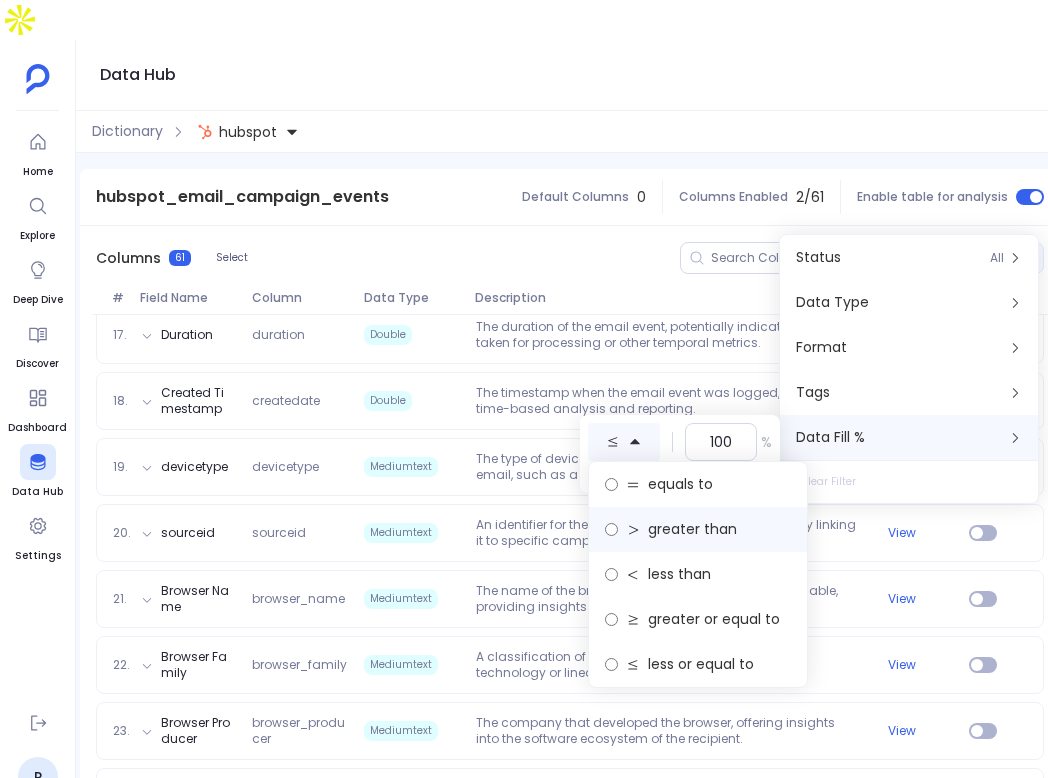 click on "greater than" at bounding box center (680, 484) 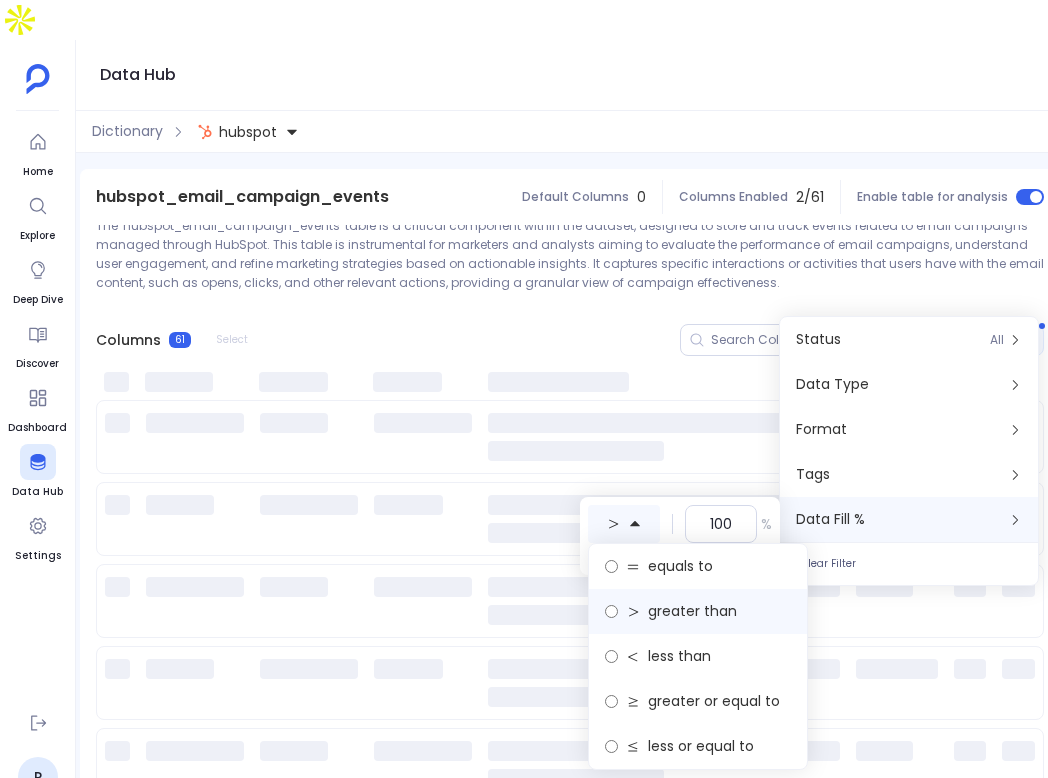 scroll, scrollTop: 166, scrollLeft: 0, axis: vertical 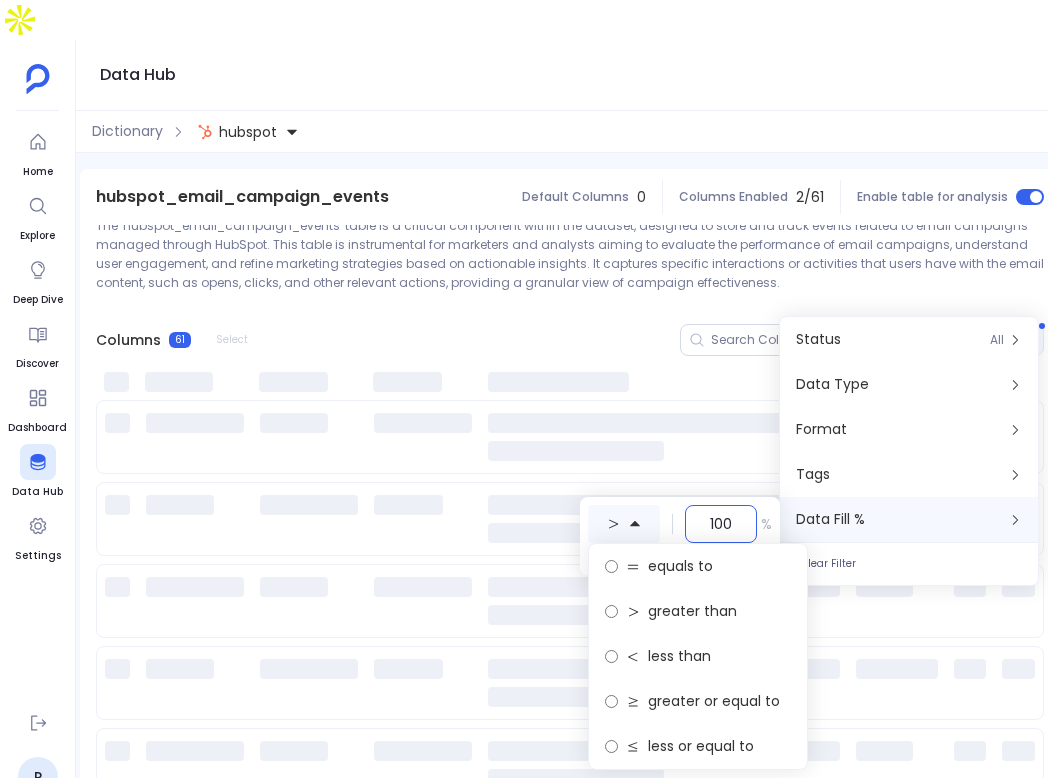 click on "100" at bounding box center [721, 524] 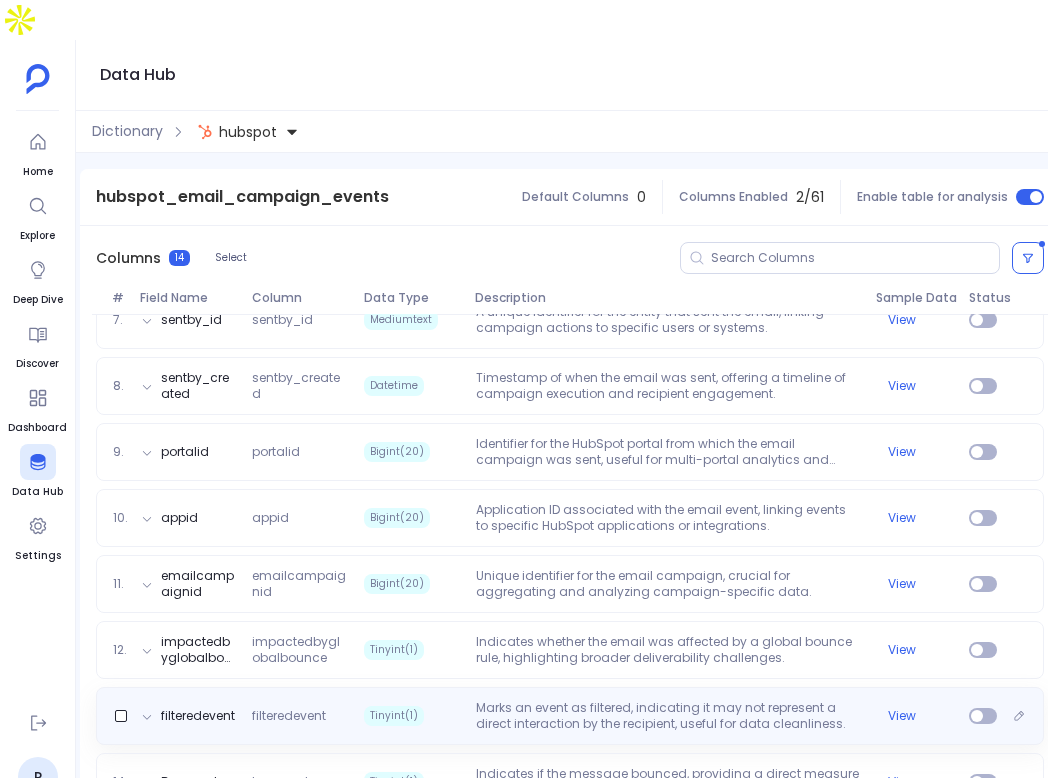 scroll, scrollTop: 657, scrollLeft: 0, axis: vertical 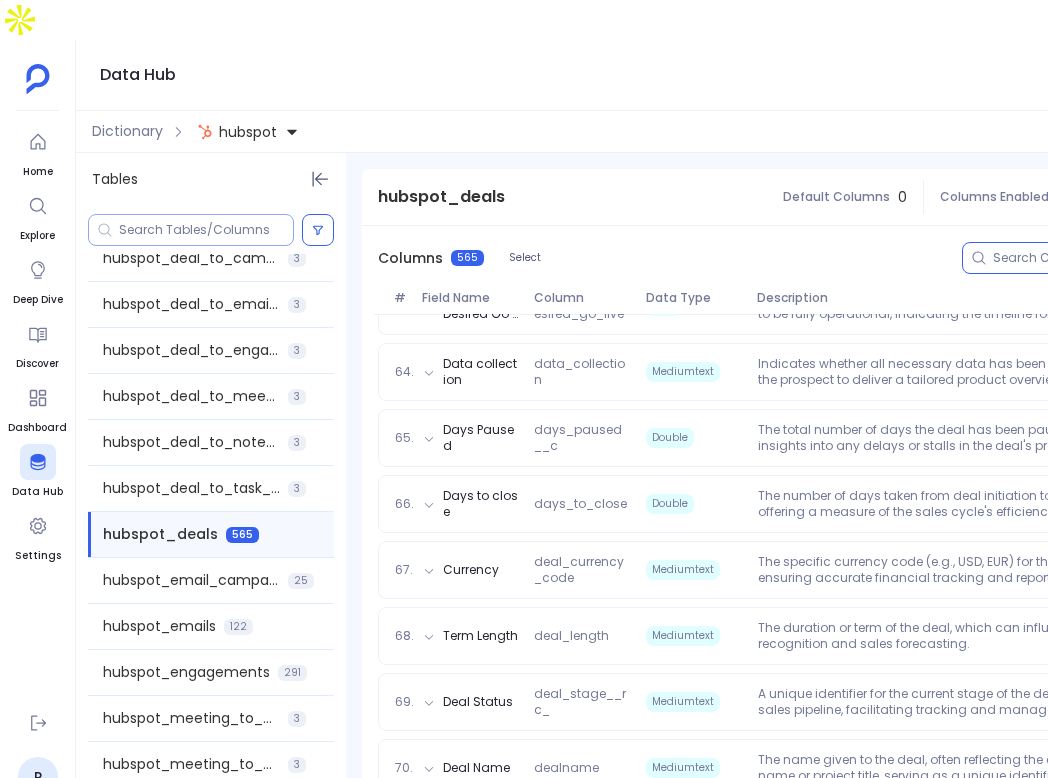click at bounding box center (206, 230) 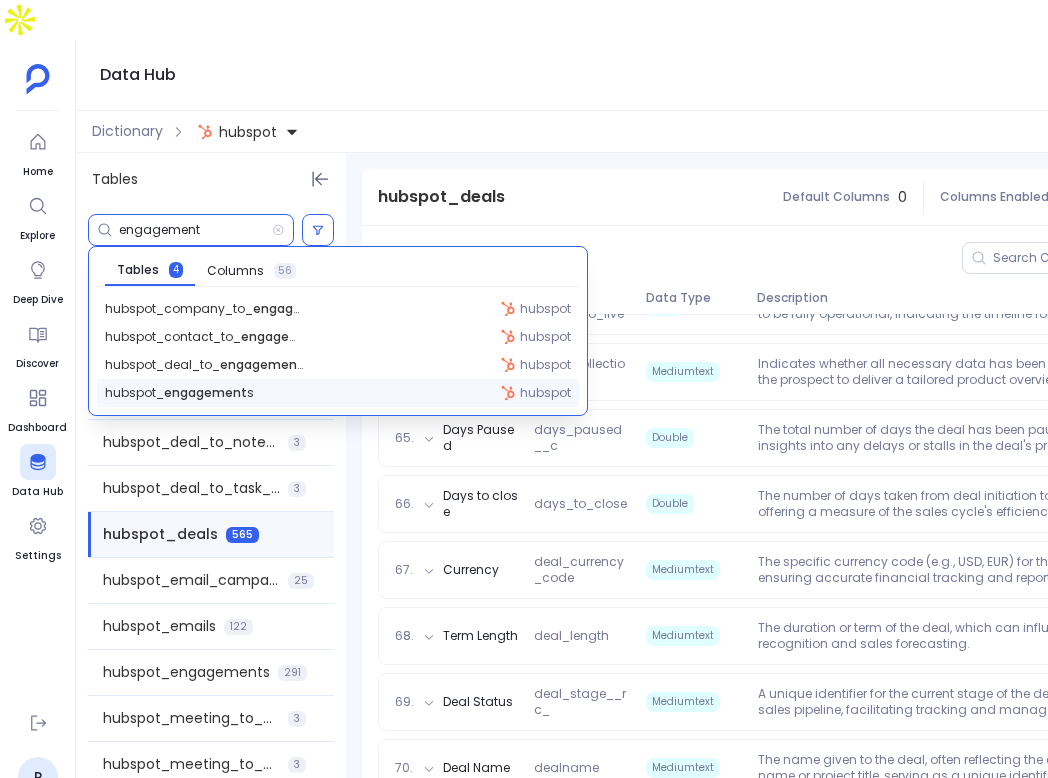 type on "engagement" 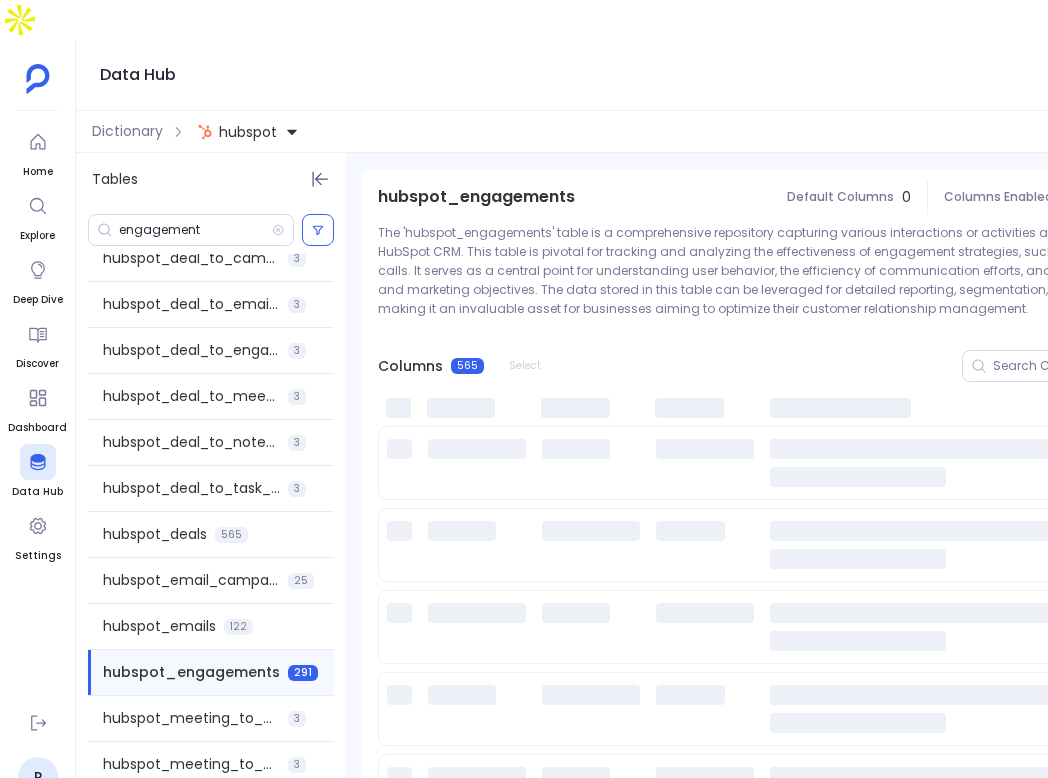 scroll, scrollTop: 1246, scrollLeft: 0, axis: vertical 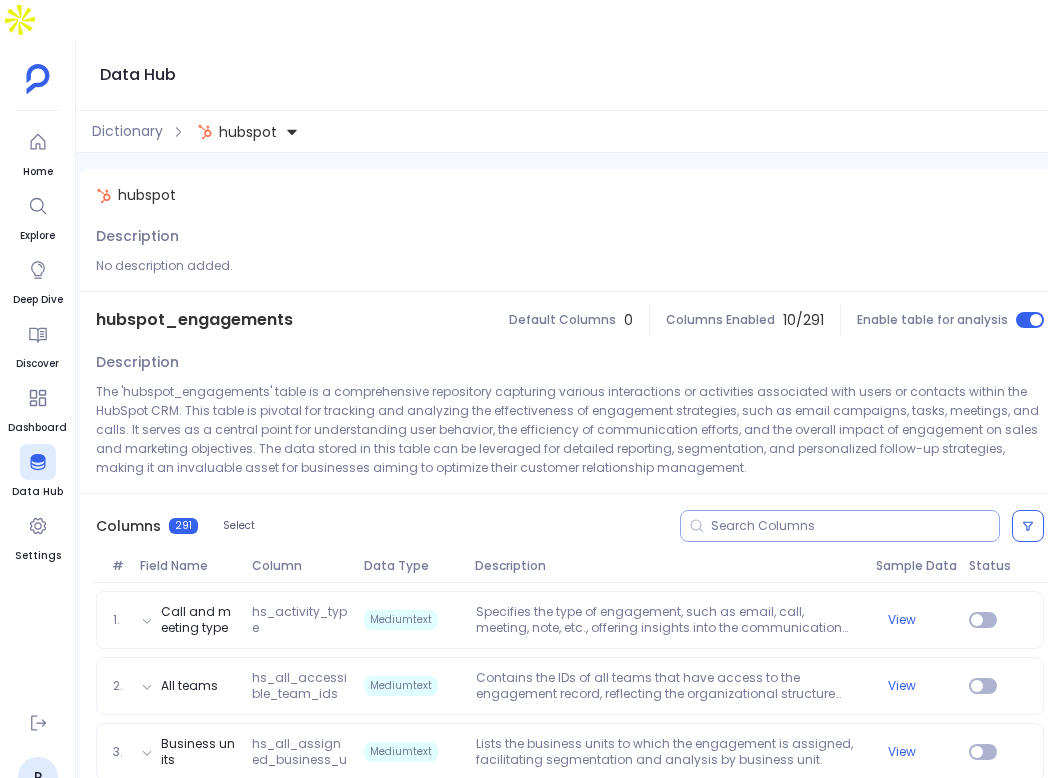 click at bounding box center (855, 526) 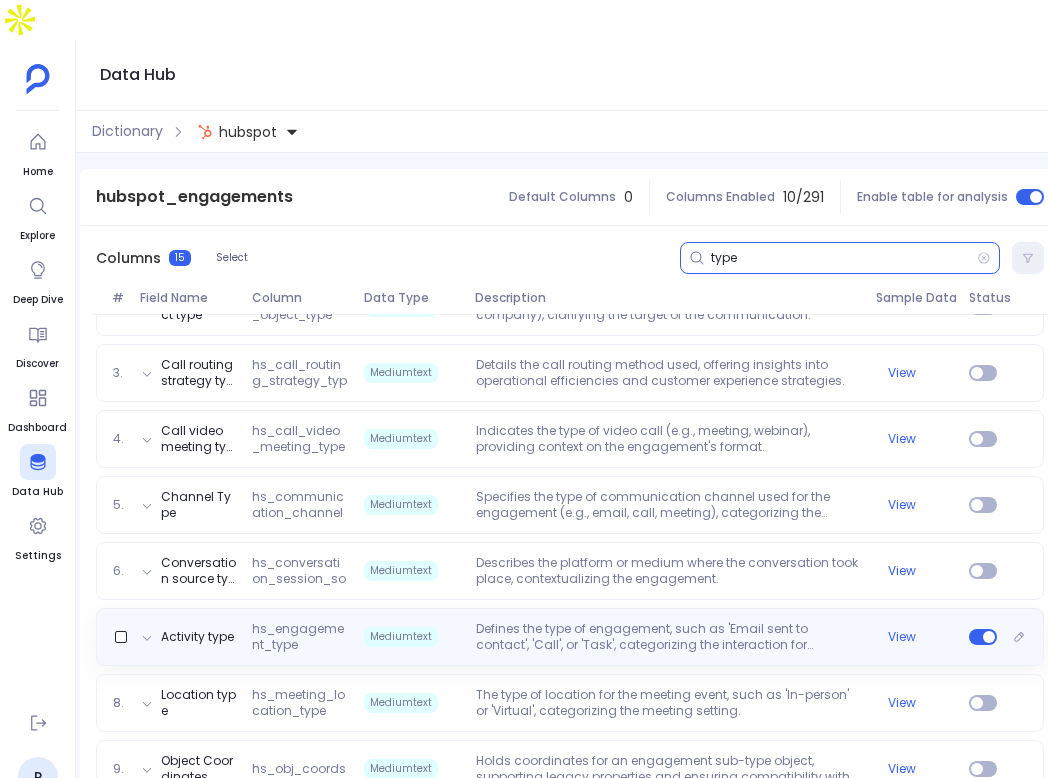 scroll, scrollTop: 381, scrollLeft: 0, axis: vertical 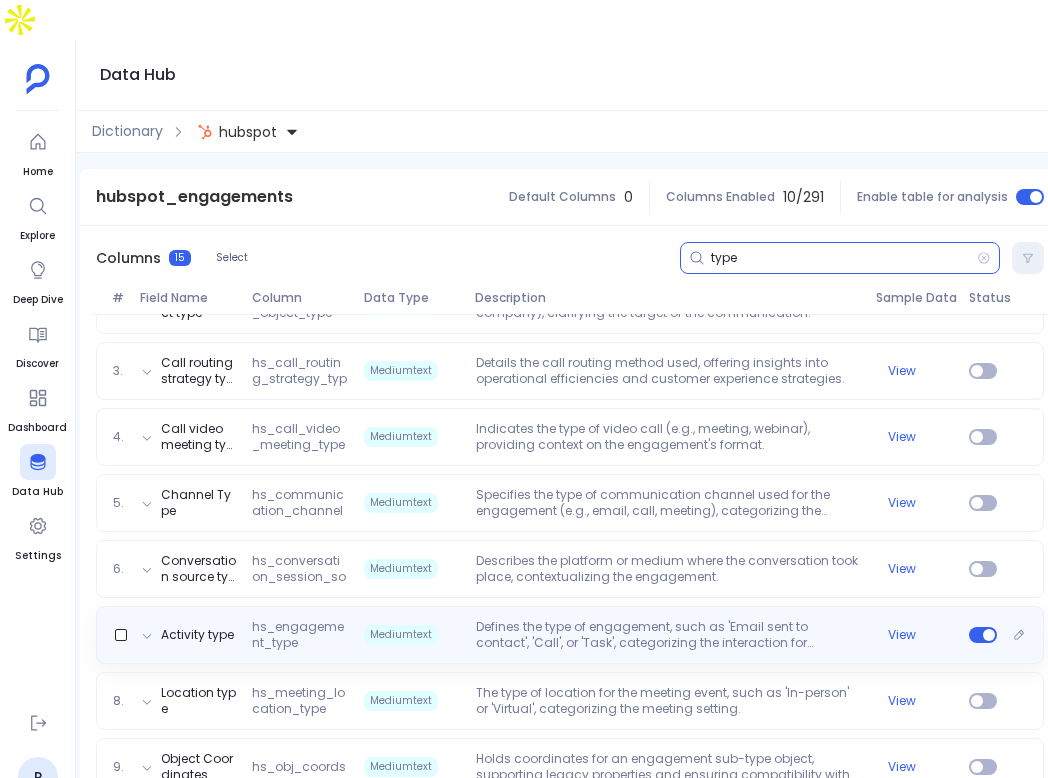click on "Defines the type of engagement, such as 'Email sent to contact', 'Call', or 'Task', categorizing the interaction for targeted analysis." at bounding box center [668, 635] 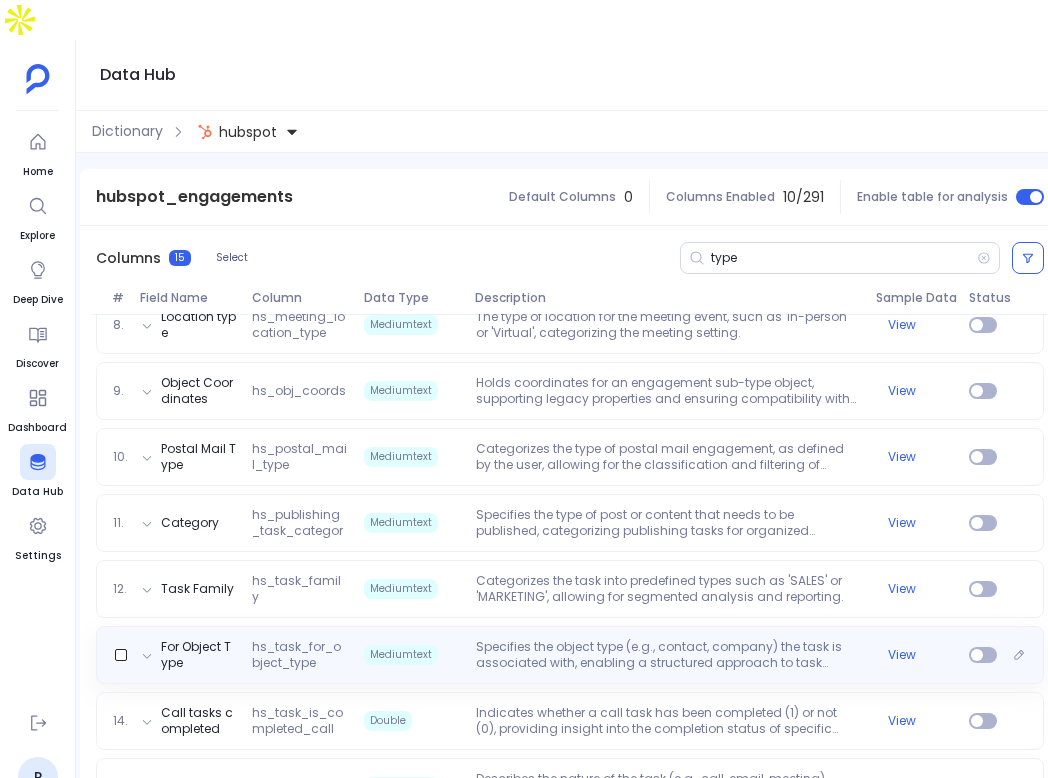 scroll, scrollTop: 872, scrollLeft: 0, axis: vertical 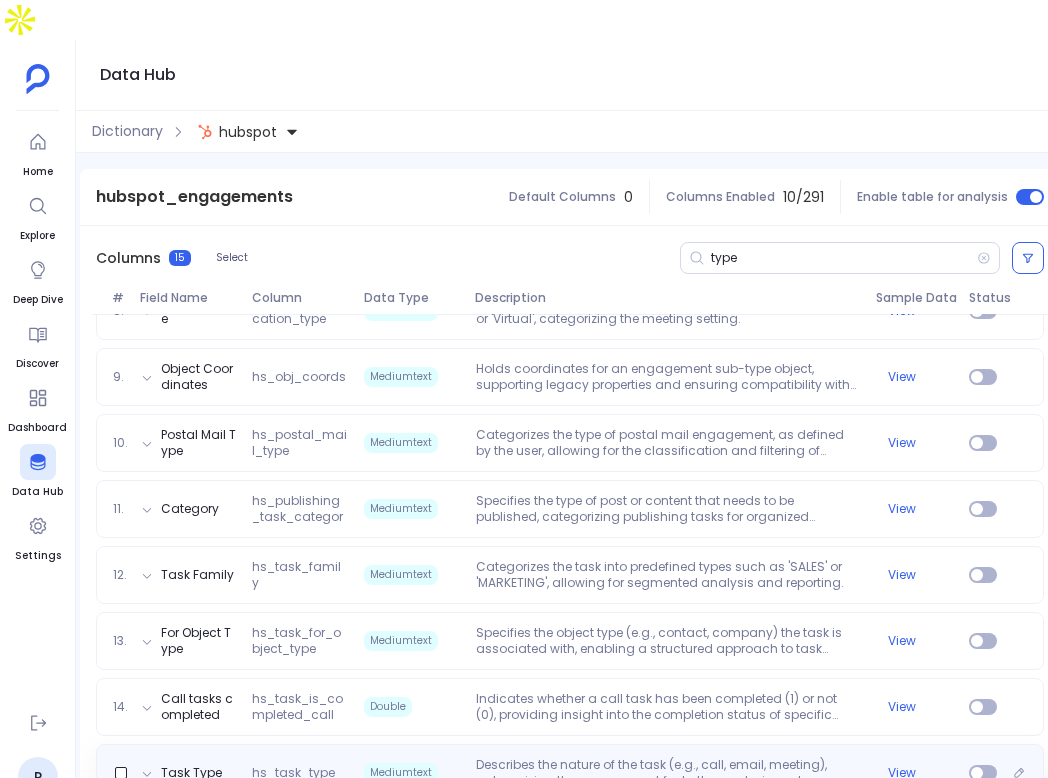 click on "Describes the nature of the task (e.g., call, email, meeting), categorizing the engagement for better analysis and reporting." at bounding box center [668, 773] 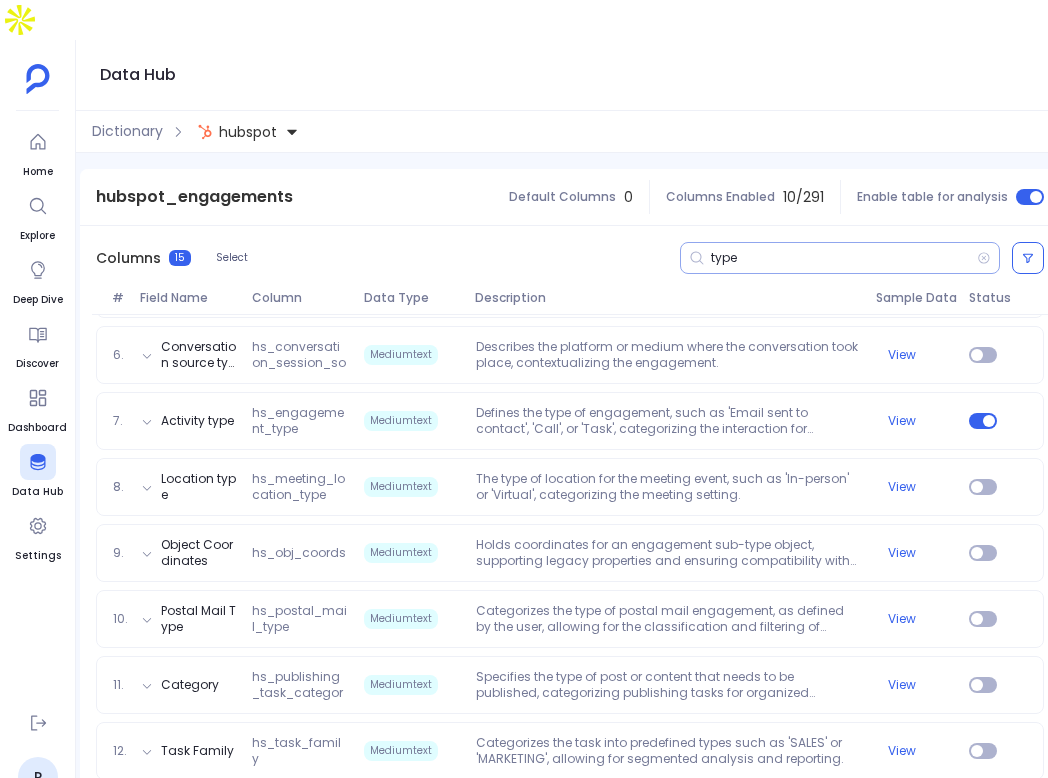 scroll, scrollTop: 589, scrollLeft: 0, axis: vertical 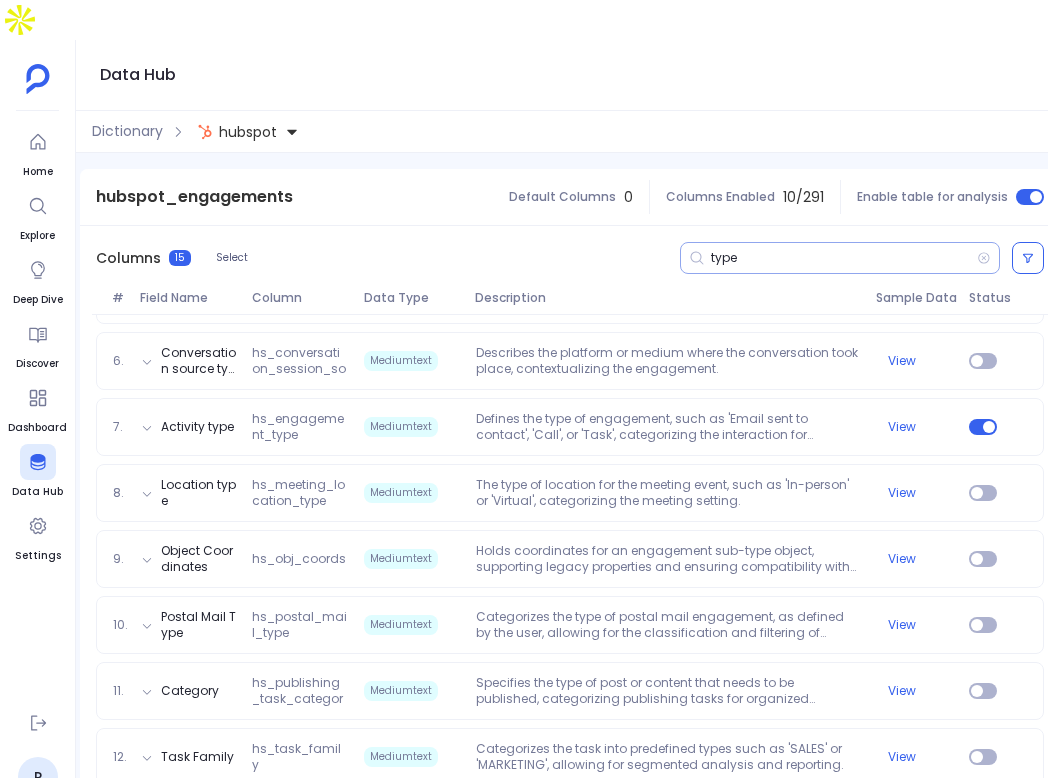 click on "type" at bounding box center [844, 258] 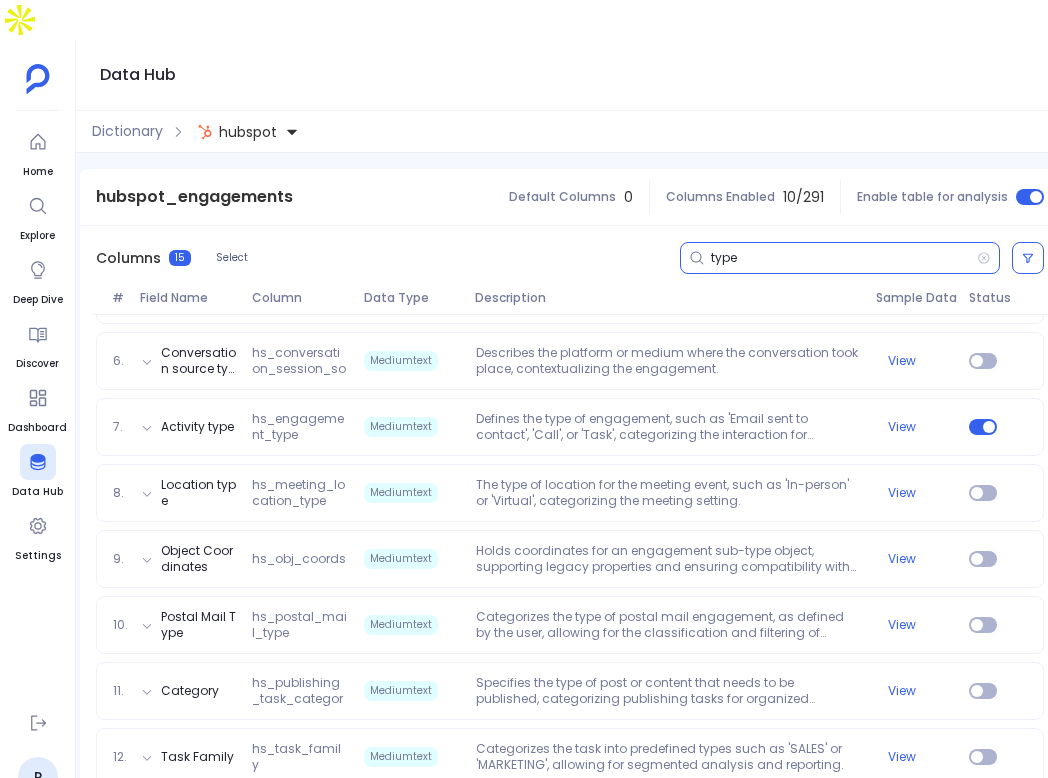 click on "type" at bounding box center (844, 258) 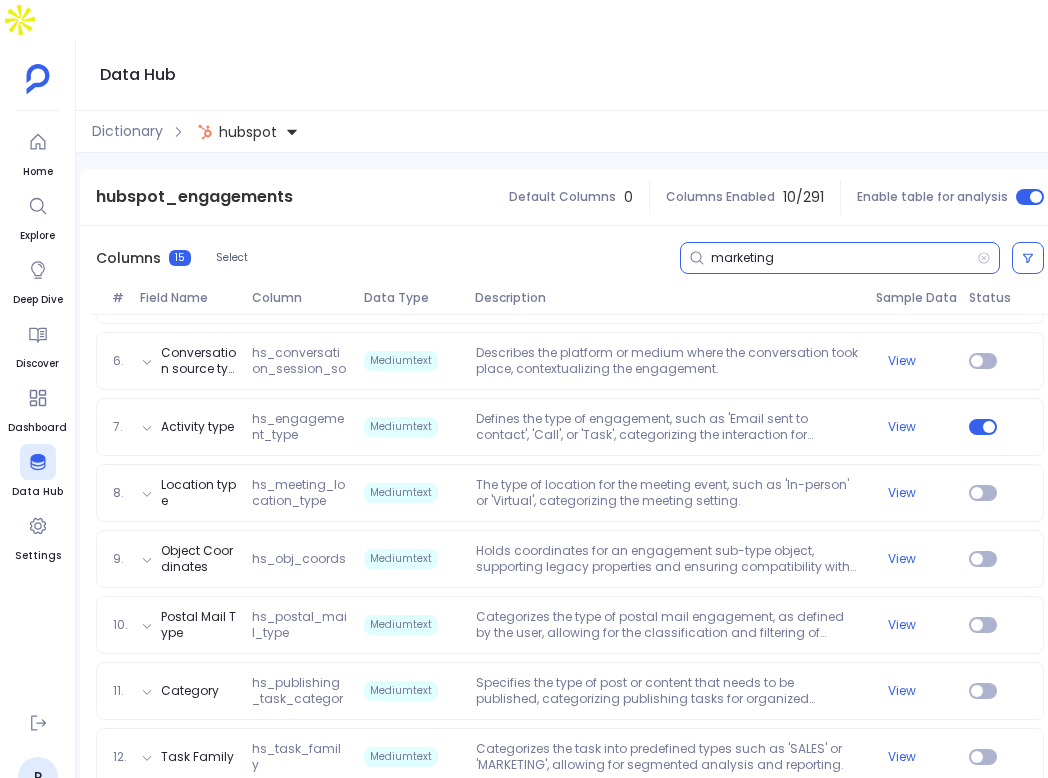 scroll, scrollTop: 185, scrollLeft: 0, axis: vertical 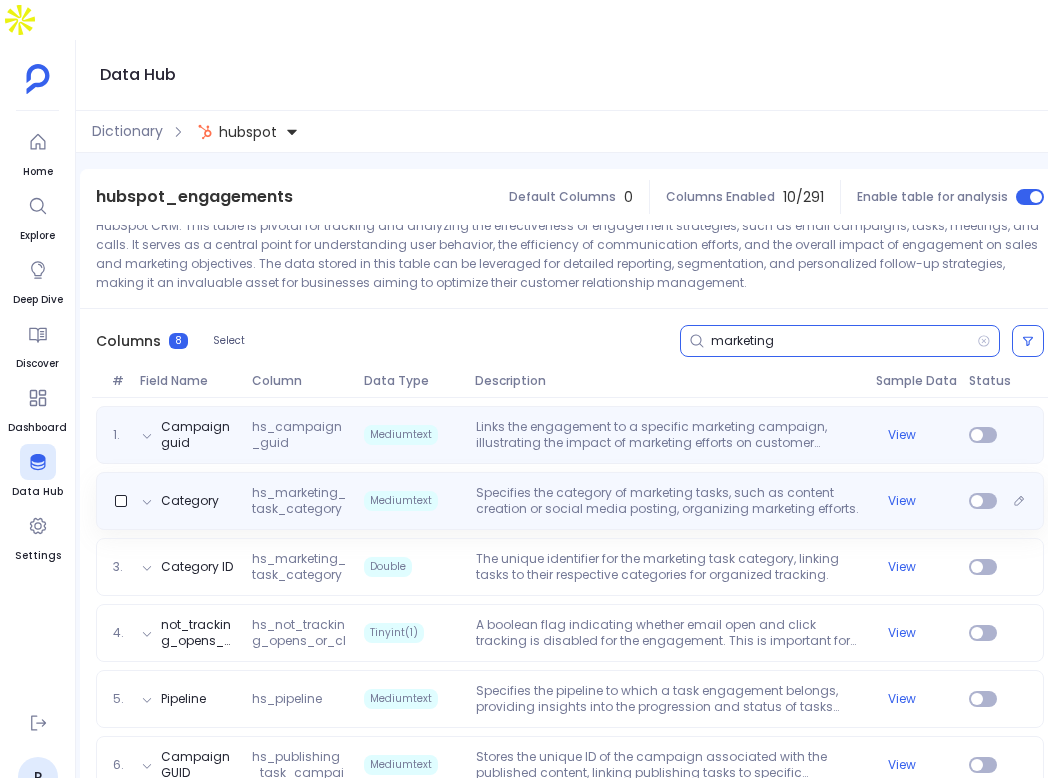 type on "marketing" 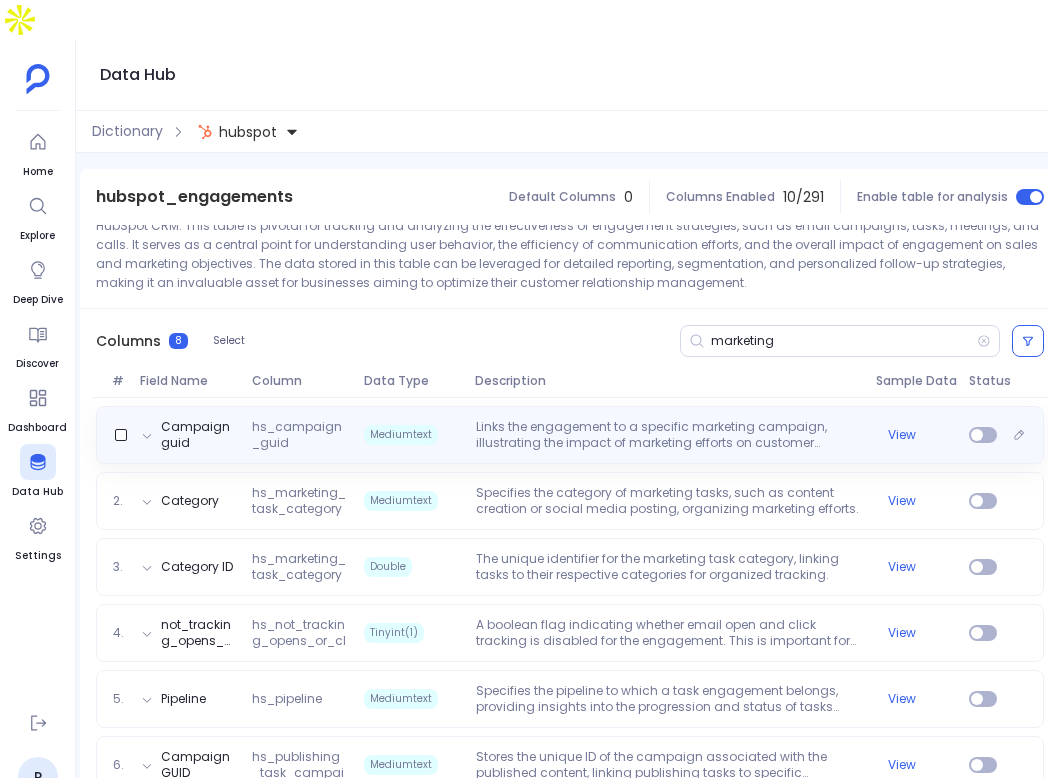 click on "Links the engagement to a specific marketing campaign, illustrating the impact of marketing efforts on customer interactions." at bounding box center [668, 435] 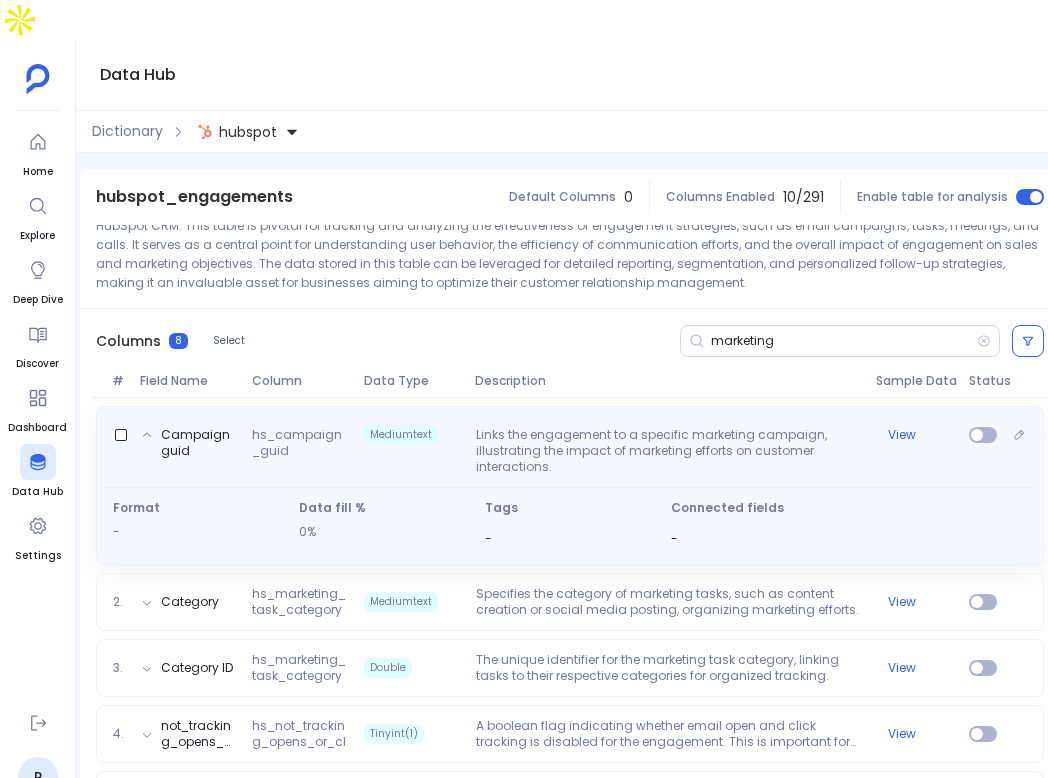 click on "Links the engagement to a specific marketing campaign, illustrating the impact of marketing efforts on customer interactions." at bounding box center [668, 451] 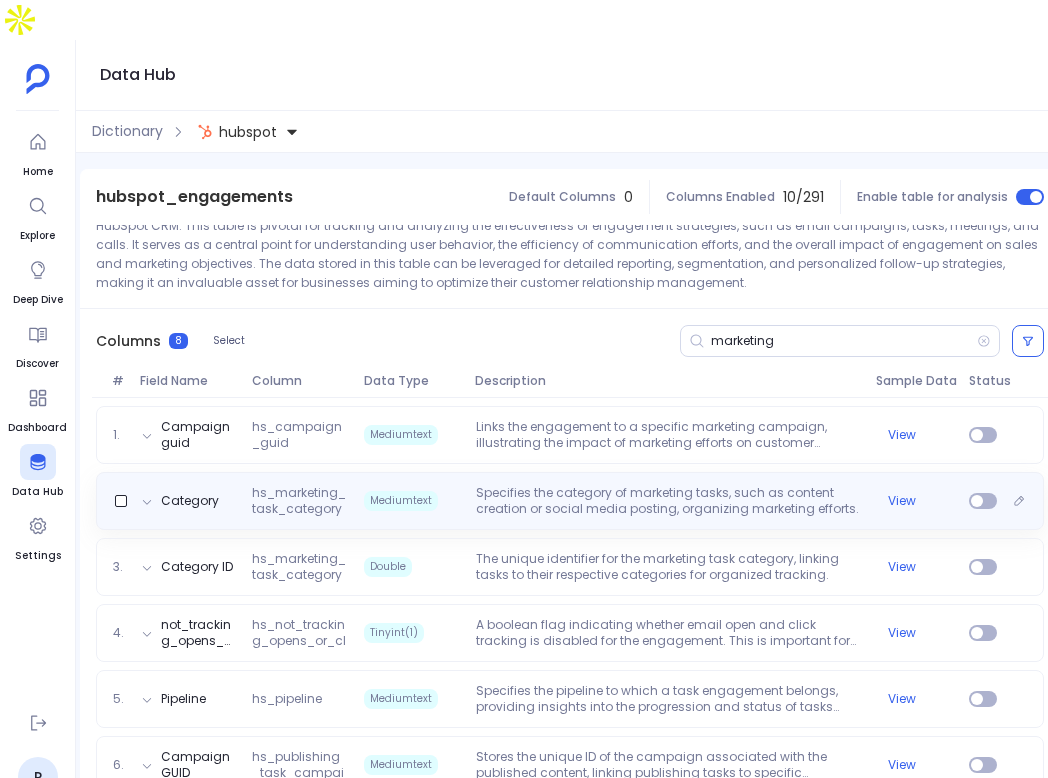 click on "Specifies the category of marketing tasks, such as content creation or social media posting, organizing marketing efforts." at bounding box center (668, 501) 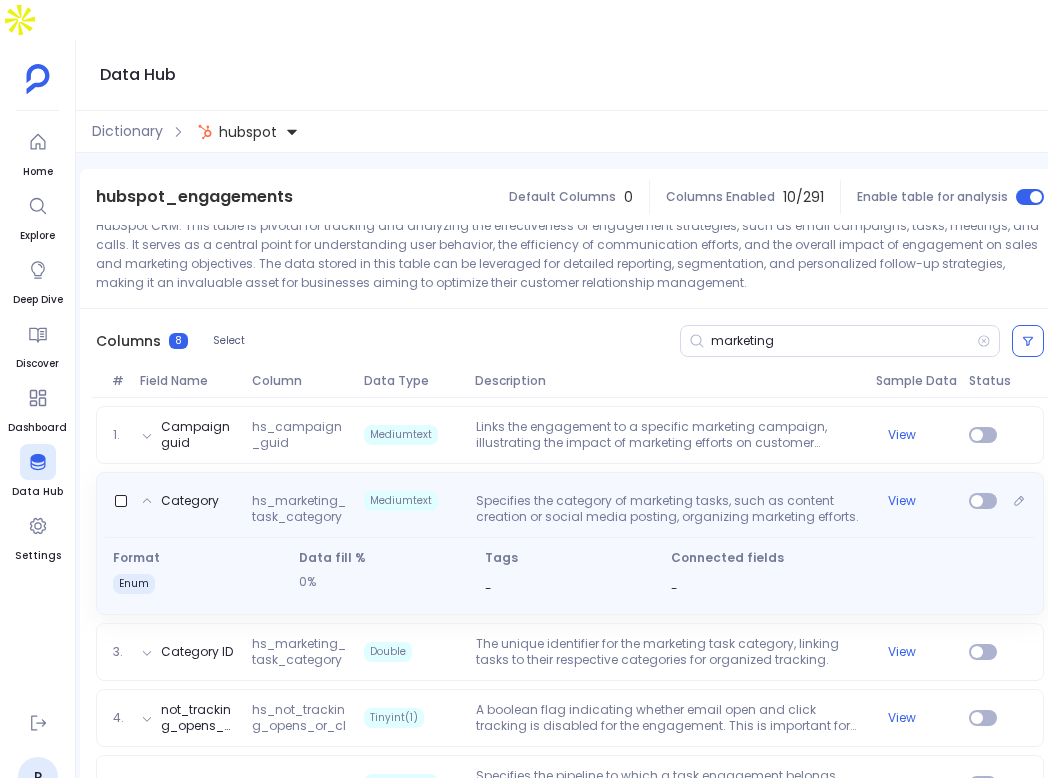 click on "Specifies the category of marketing tasks, such as content creation or social media posting, organizing marketing efforts." at bounding box center (668, 509) 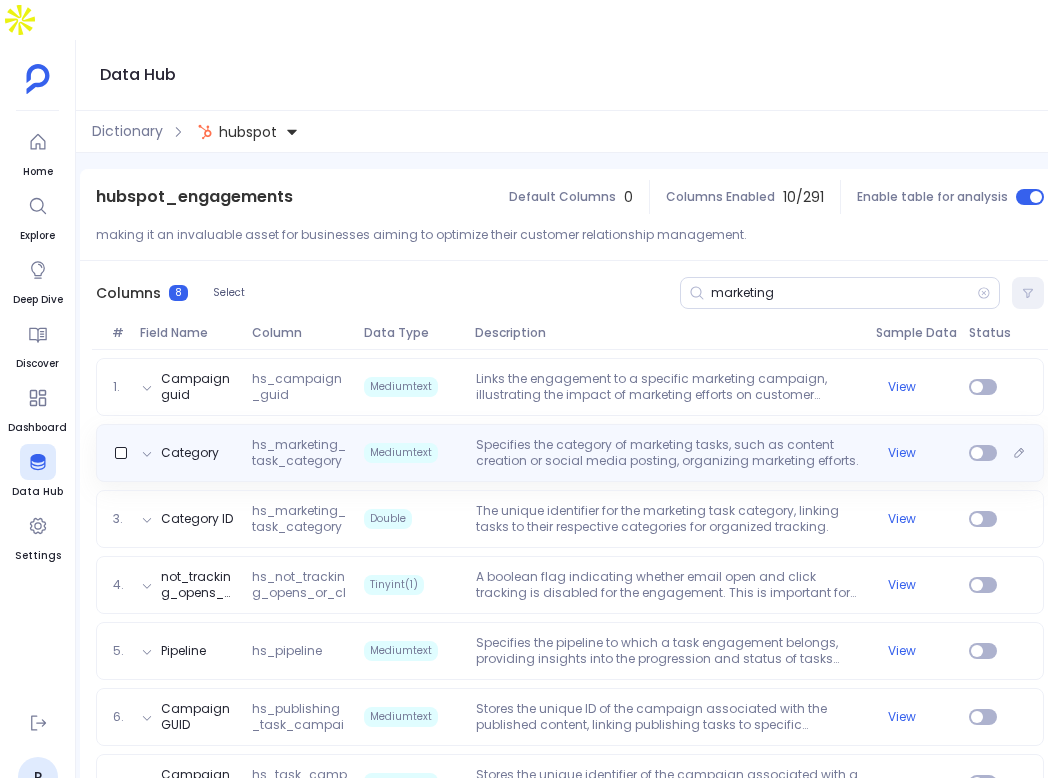 scroll, scrollTop: 310, scrollLeft: 0, axis: vertical 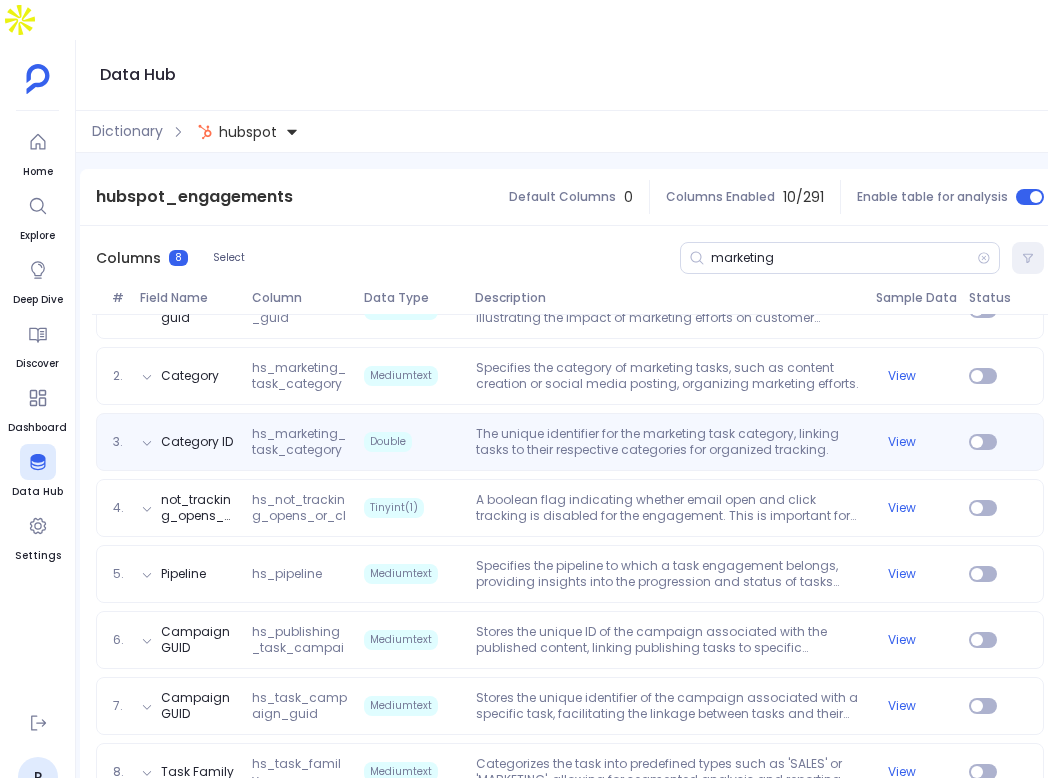 click on "The unique identifier for the marketing task category, linking tasks to their respective categories for organized tracking." at bounding box center (668, 310) 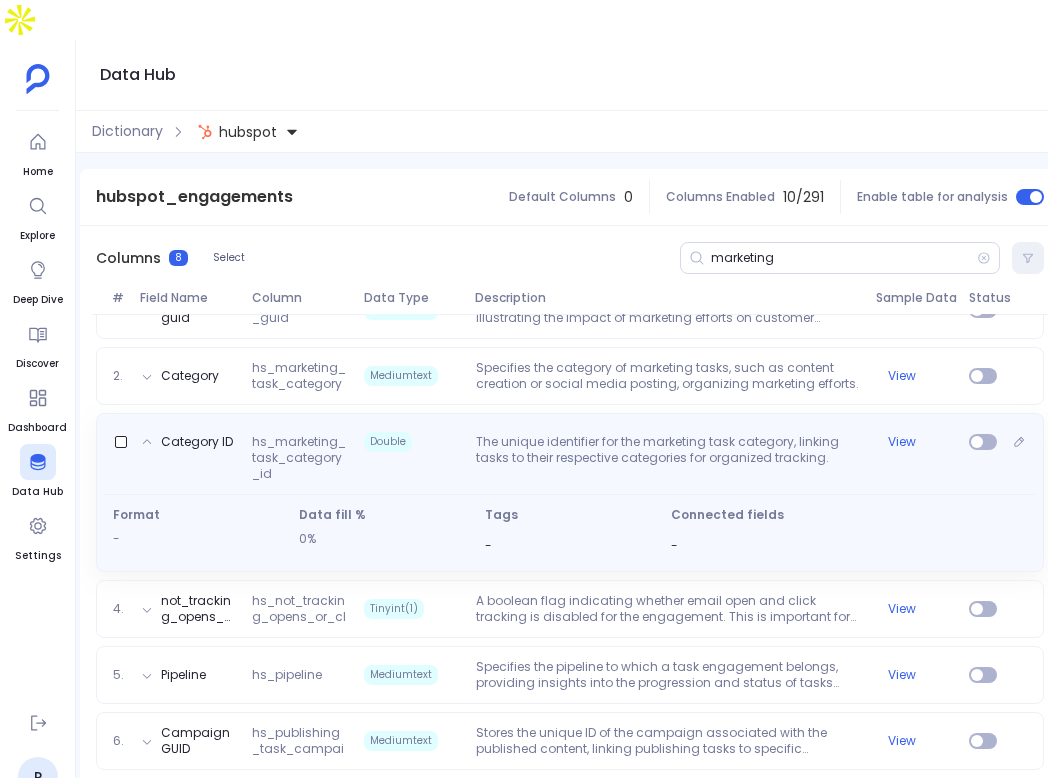 click on "Category ID hs_marketing_task_category_id Double The unique identifier for the marketing task category, linking tasks to their respective categories for organized tracking. View" at bounding box center (570, 454) 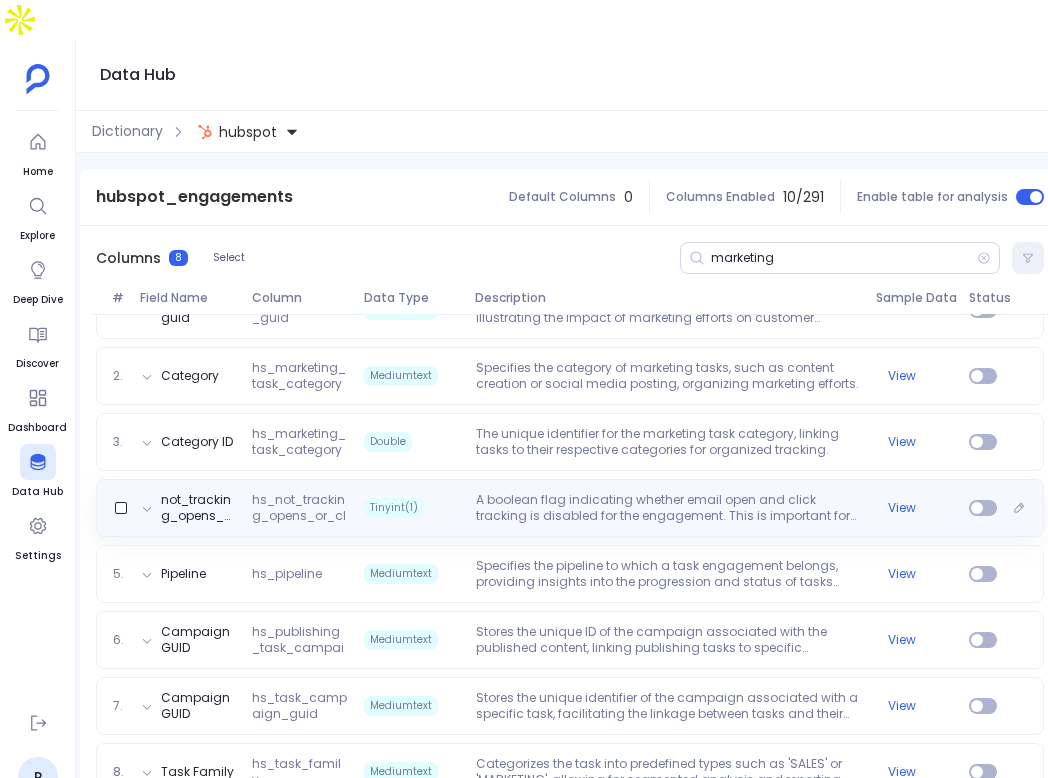 click on "A boolean flag indicating whether email open and click tracking is disabled for the engagement. This is important for respecting privacy preferences and compliance with email marketing regulations." at bounding box center [668, 508] 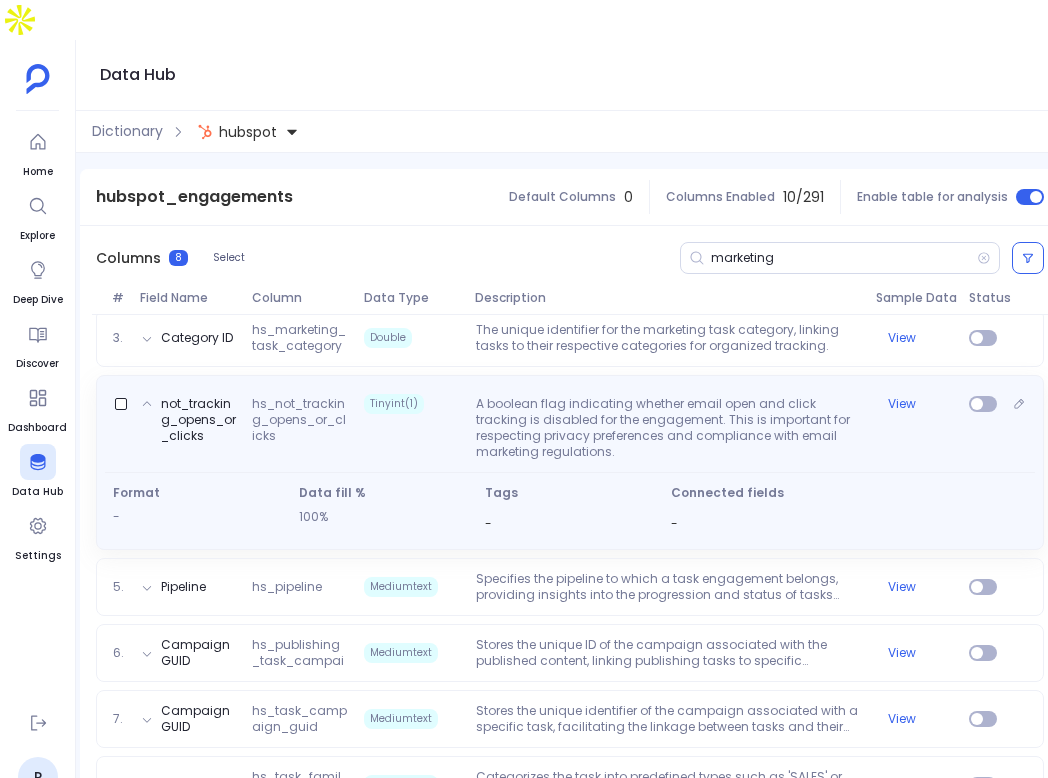 scroll, scrollTop: 442, scrollLeft: 0, axis: vertical 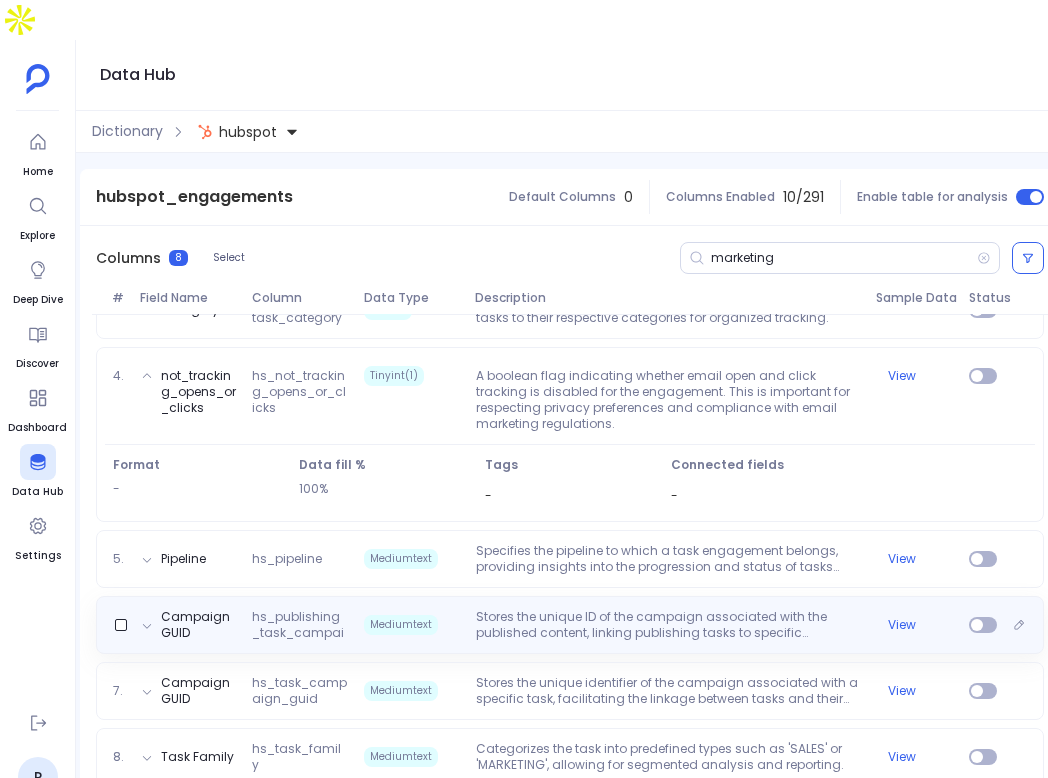 click on "Campaign GUID hs_publishing_task_campaign_guid Mediumtext Stores the unique ID of the campaign associated with the published content, linking publishing tasks to specific marketing campaigns for cohesive tracking. View" at bounding box center (570, 625) 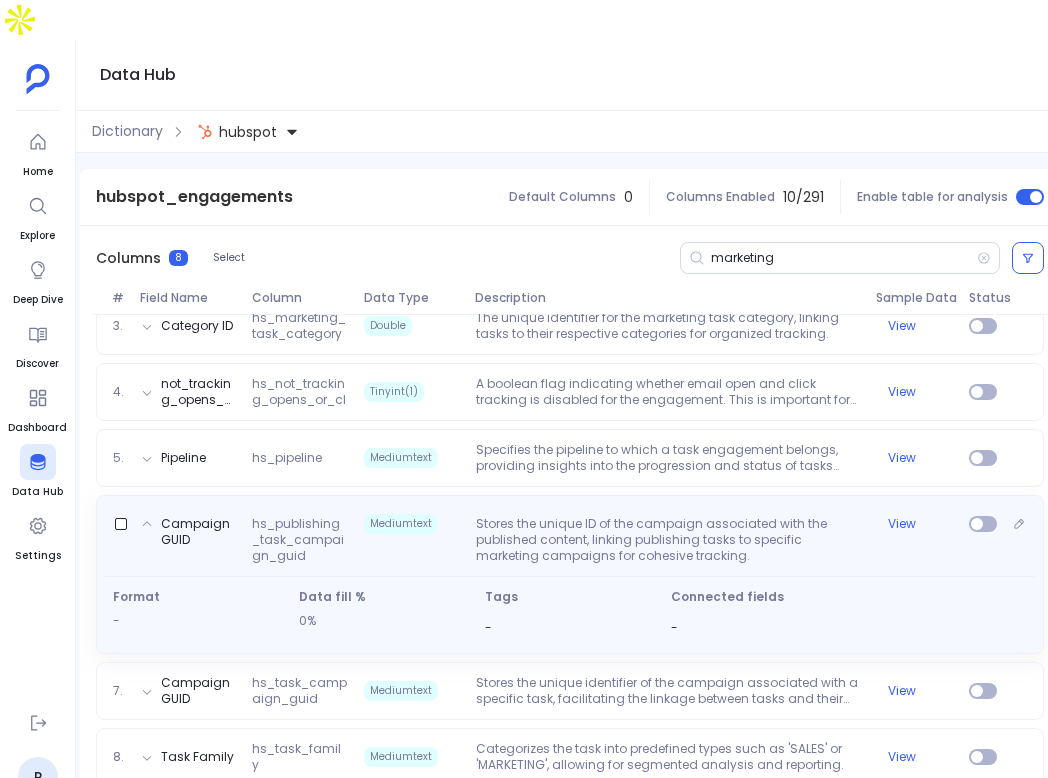 scroll, scrollTop: 426, scrollLeft: 0, axis: vertical 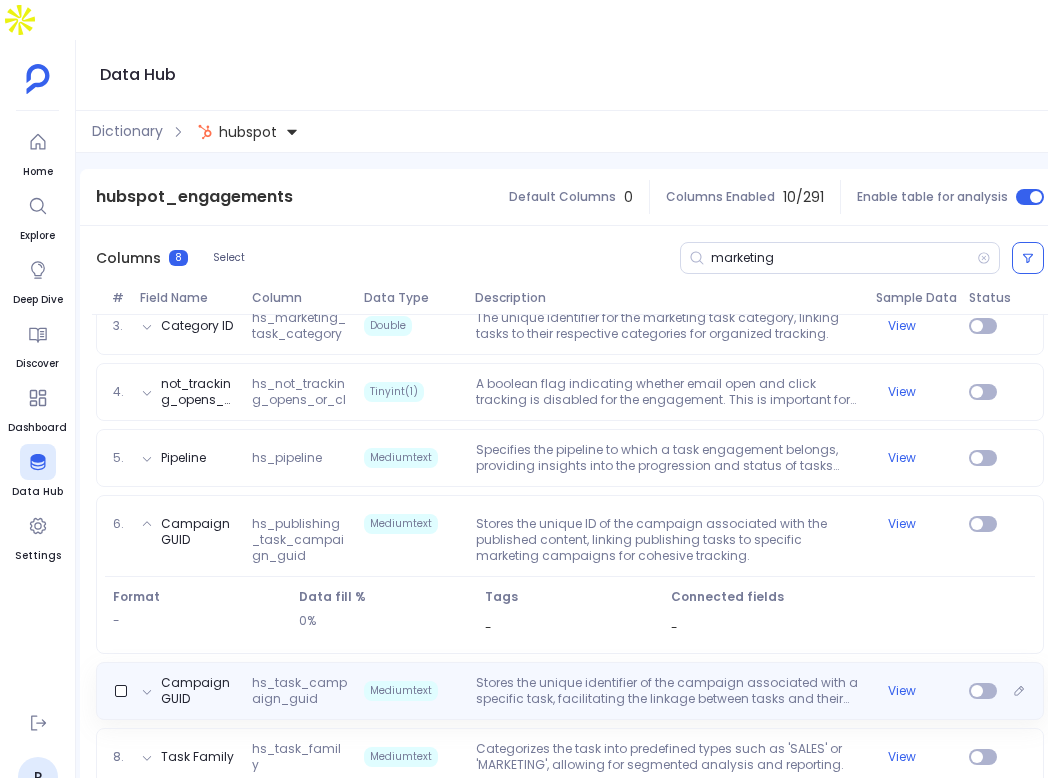 click on "Stores the unique identifier of the campaign associated with a specific task, facilitating the linkage between tasks and their respective marketing or sales campaigns." at bounding box center (668, 691) 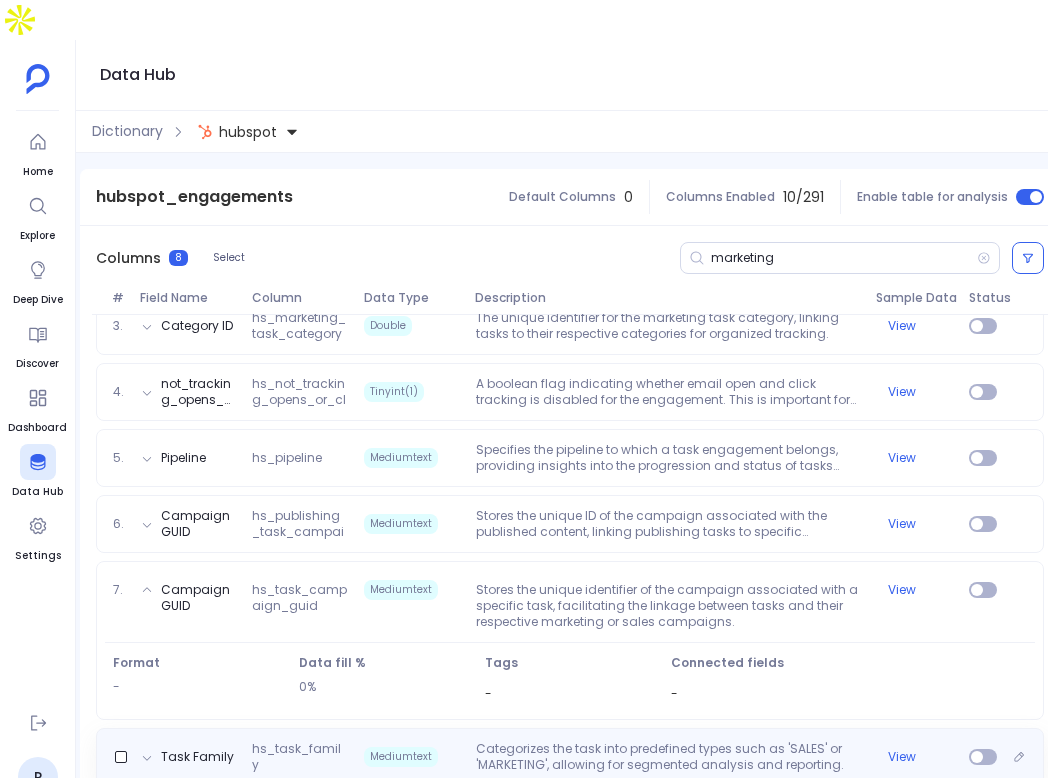 click on "Categorizes the task into predefined types such as 'SALES' or 'MARKETING', allowing for segmented analysis and reporting." at bounding box center (668, 757) 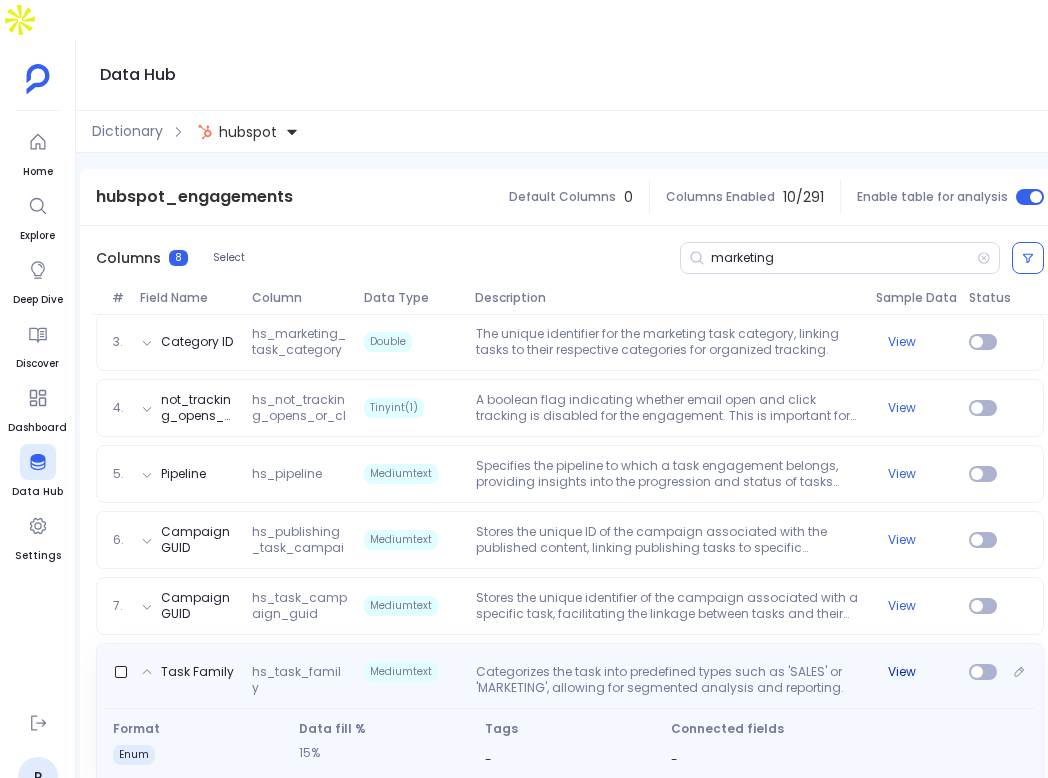 click on "View" at bounding box center (902, 672) 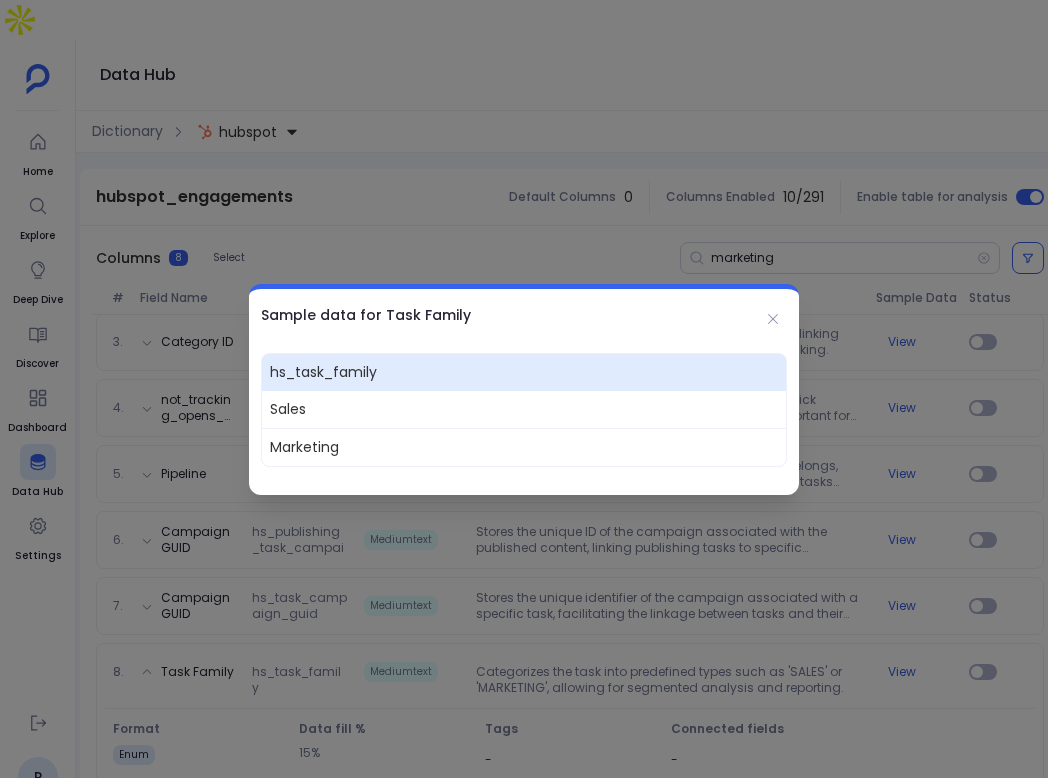 click on "Sample data for Task Family" at bounding box center (524, 315) 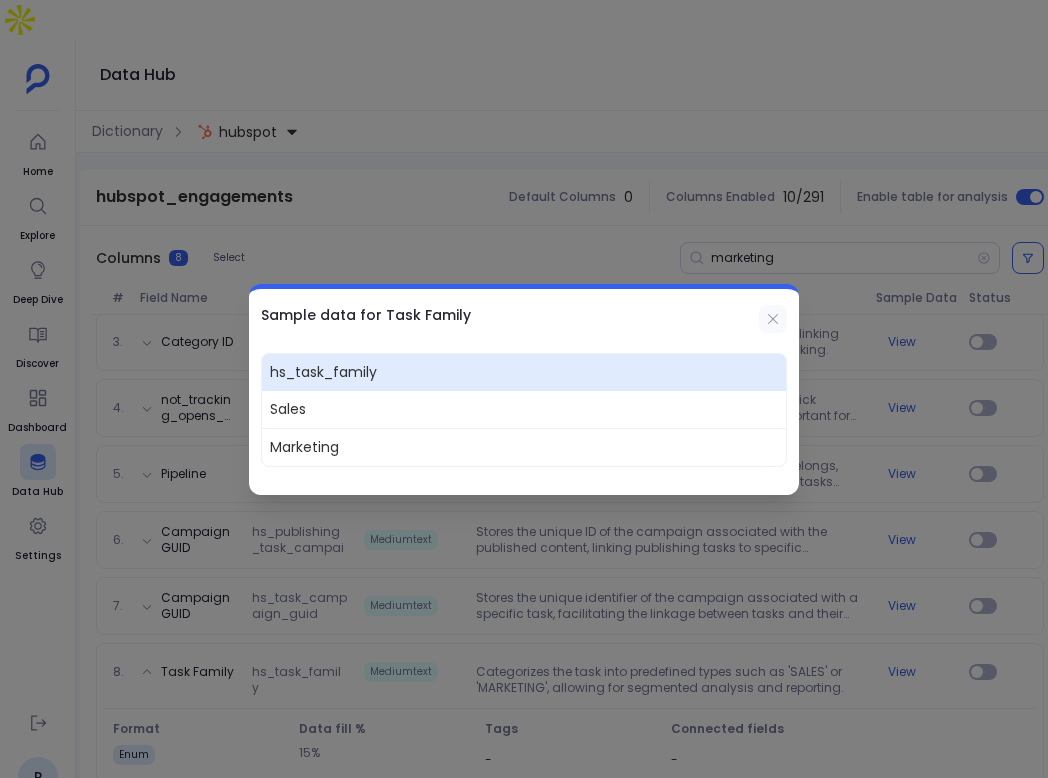 click at bounding box center (773, 319) 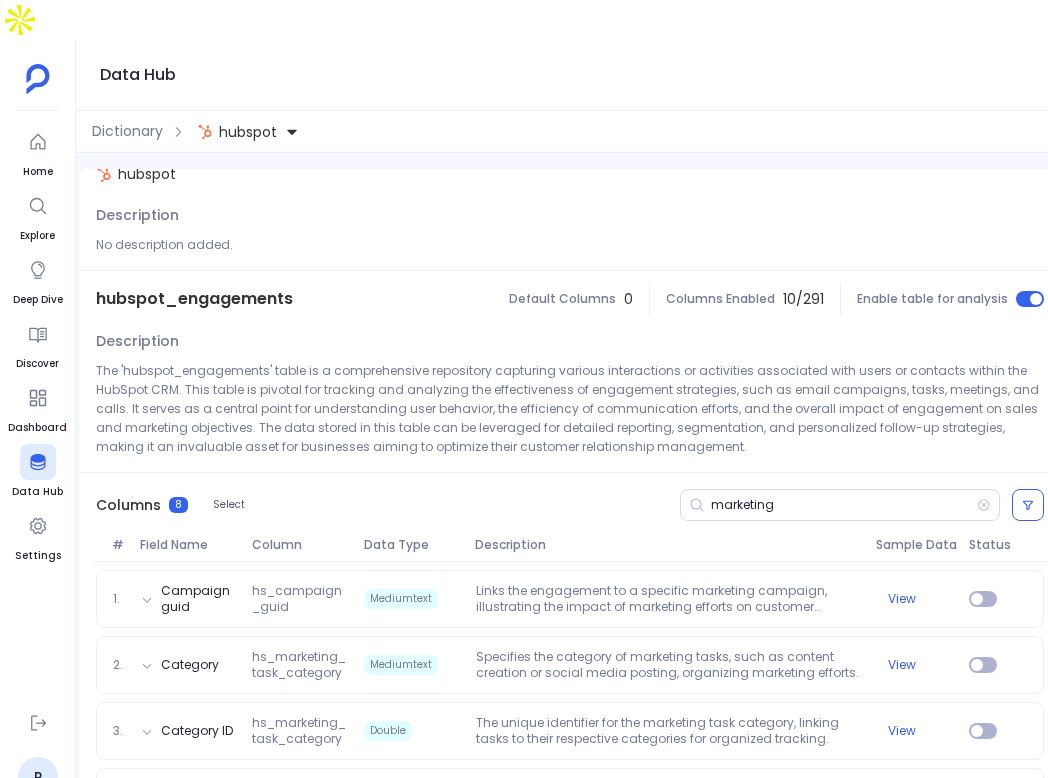 scroll, scrollTop: 0, scrollLeft: 0, axis: both 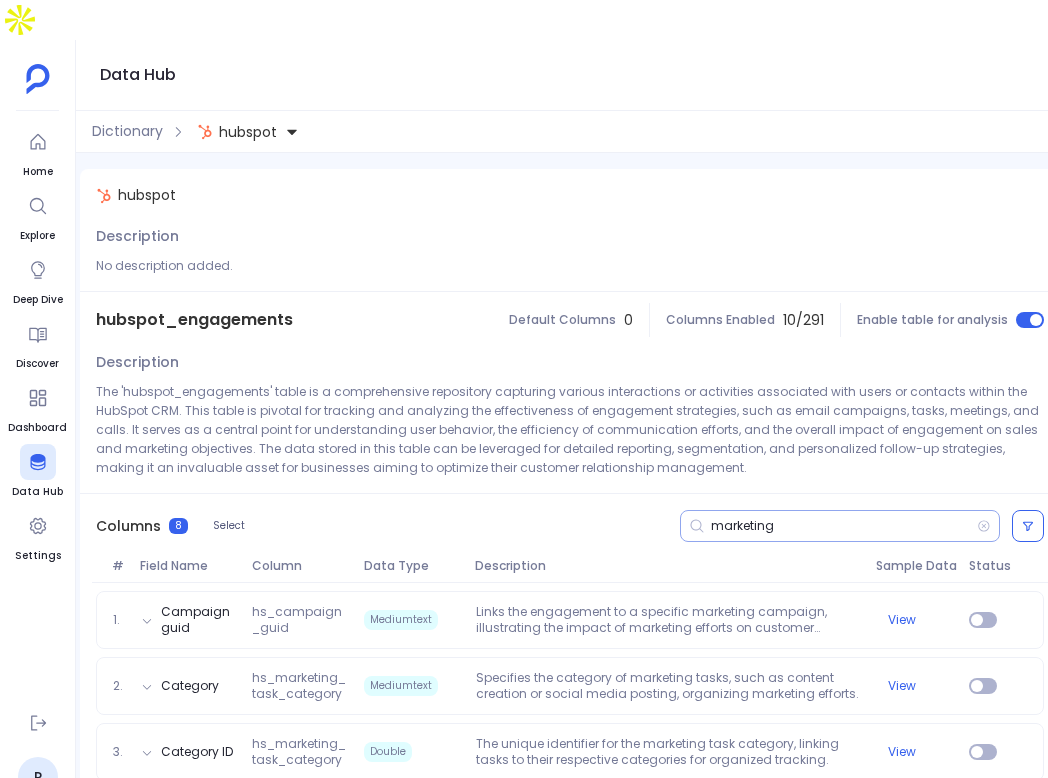 click on "marketing" at bounding box center (844, 526) 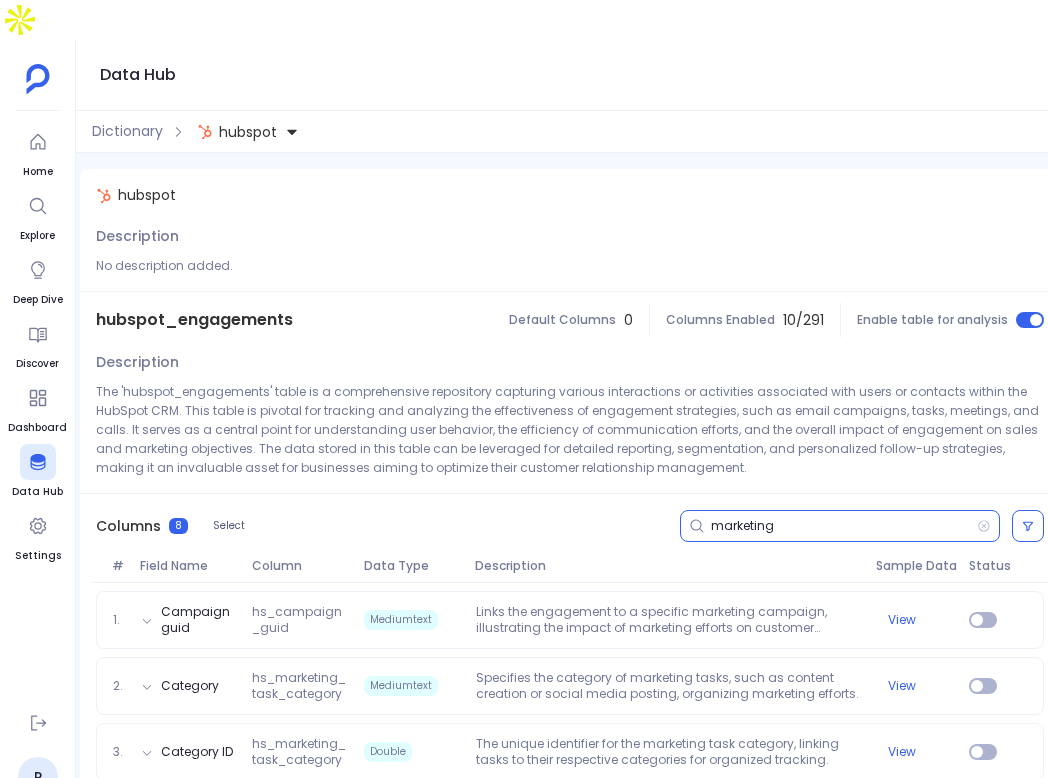 click on "marketing" at bounding box center (844, 526) 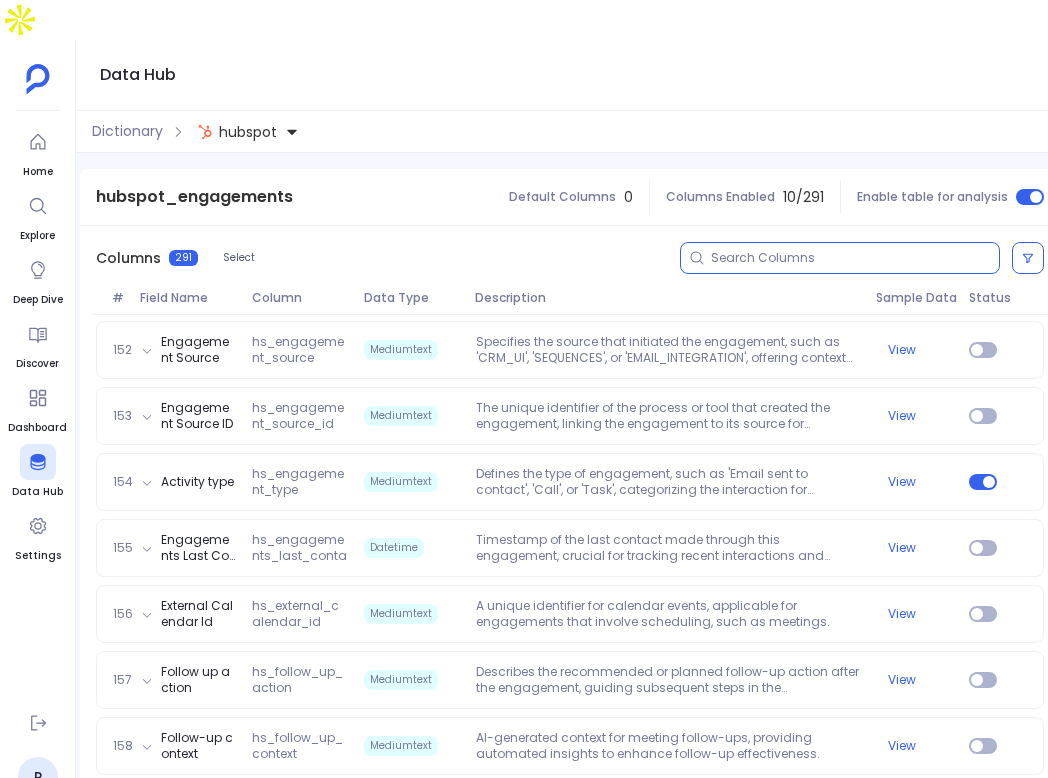 scroll, scrollTop: 10209, scrollLeft: 0, axis: vertical 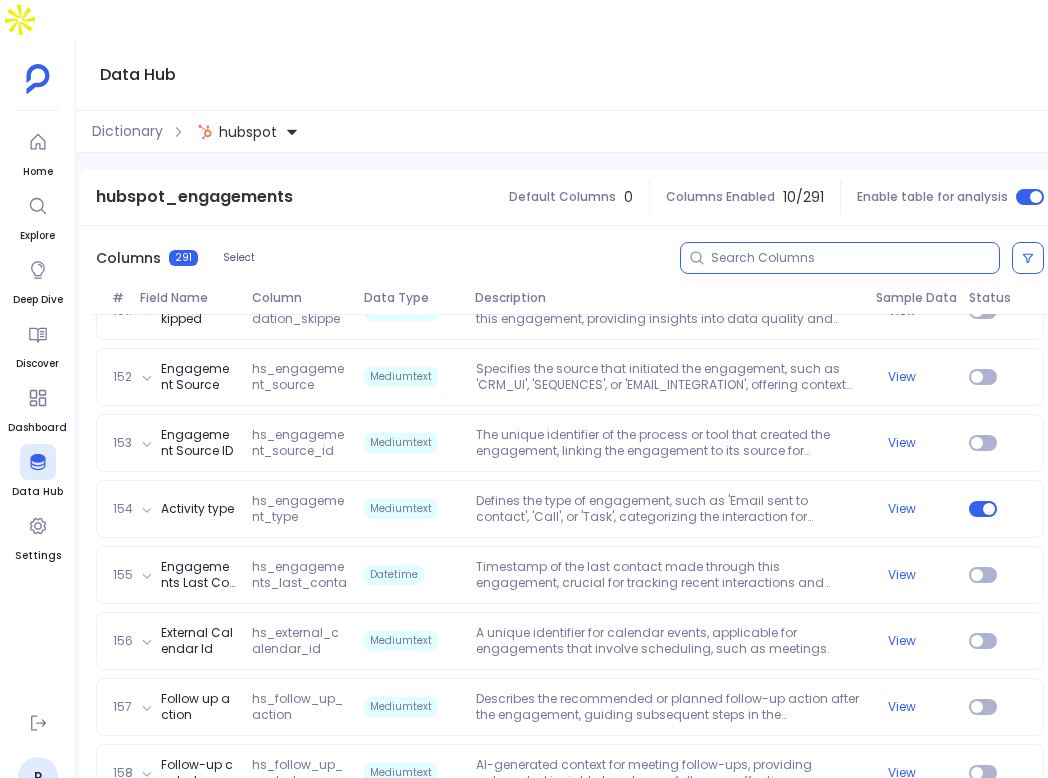 click at bounding box center [840, 258] 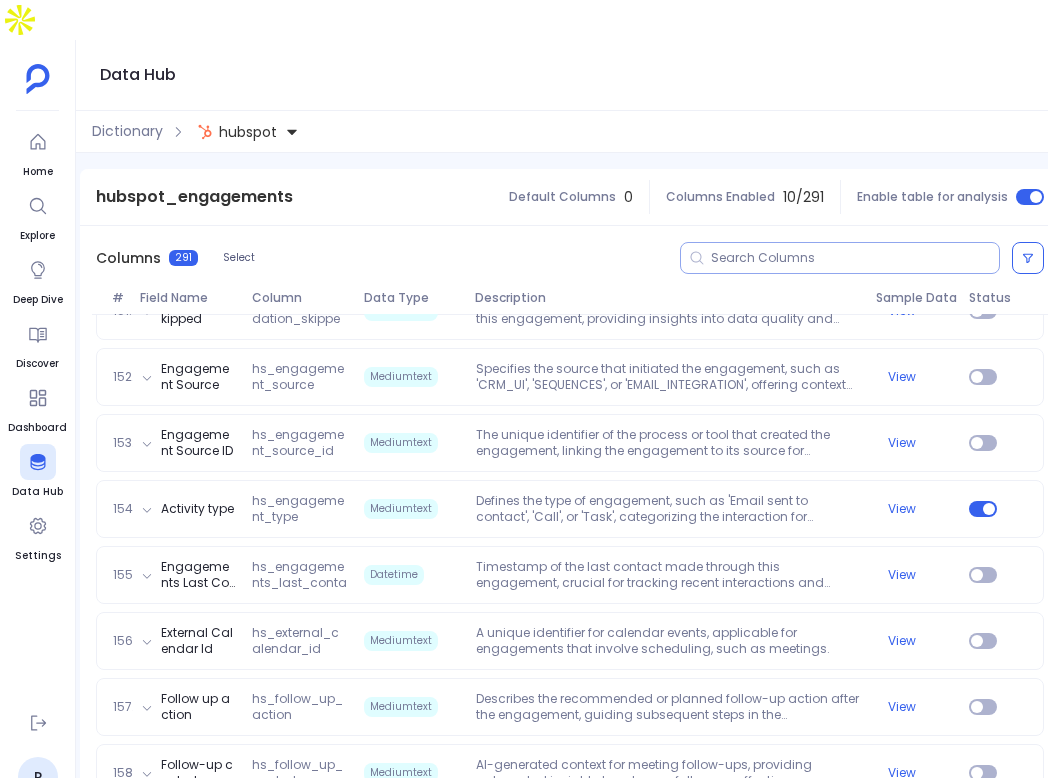 click at bounding box center (840, 258) 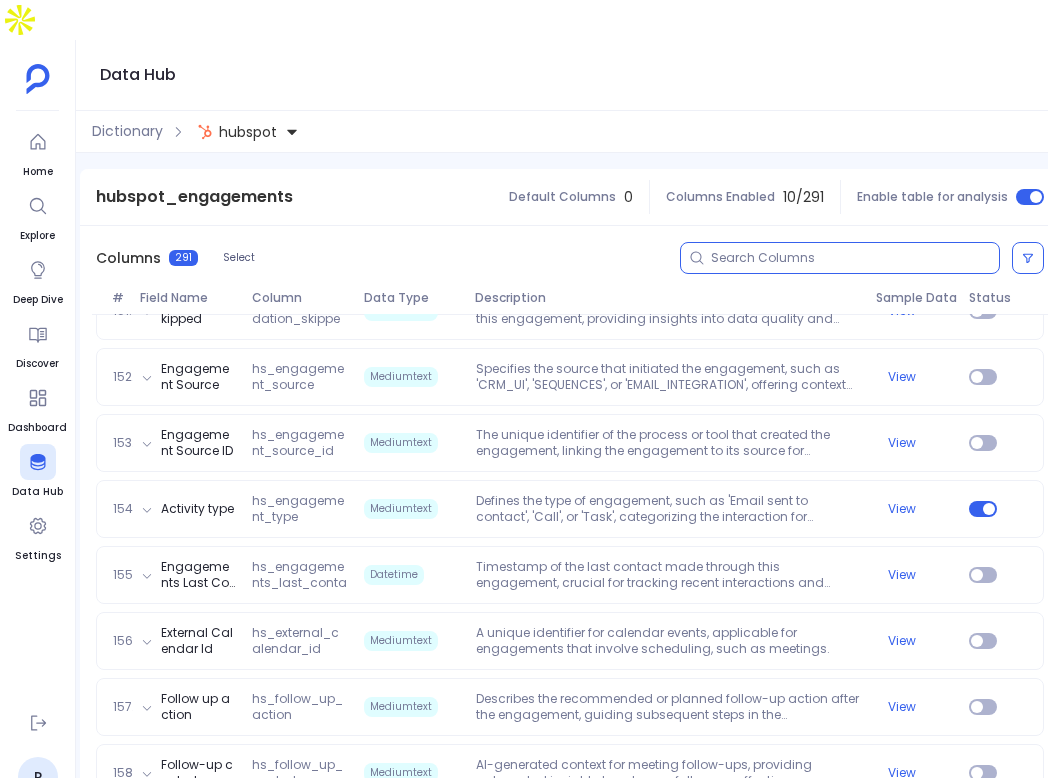 click at bounding box center [855, 258] 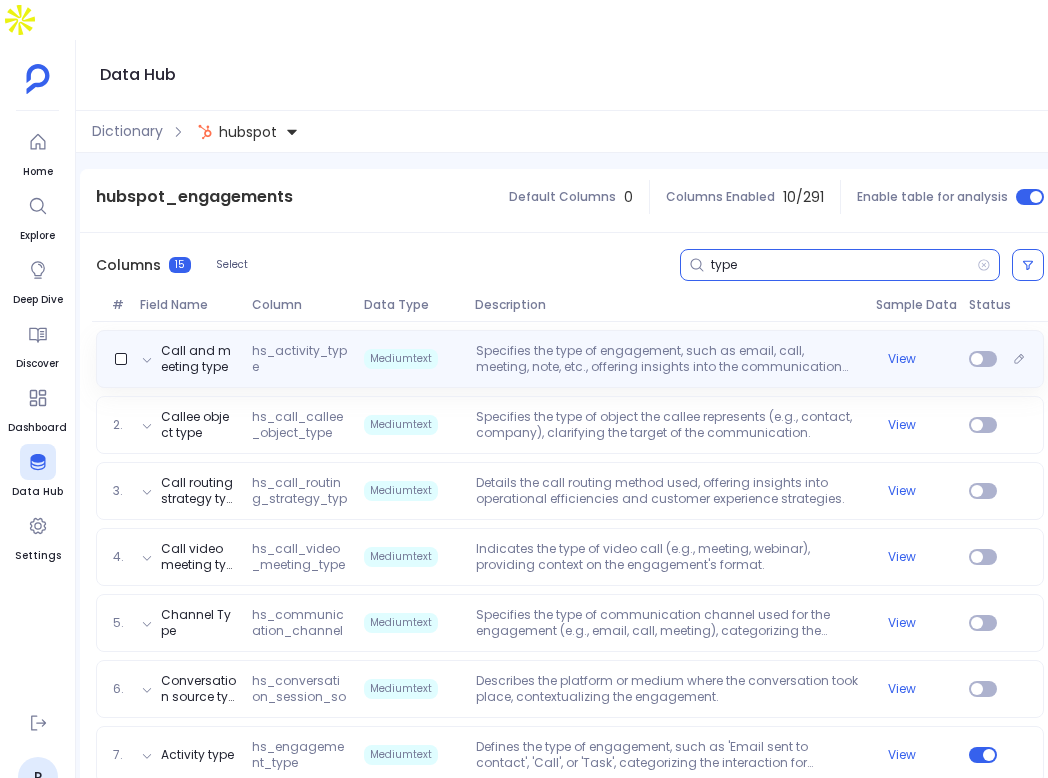 scroll, scrollTop: 289, scrollLeft: 0, axis: vertical 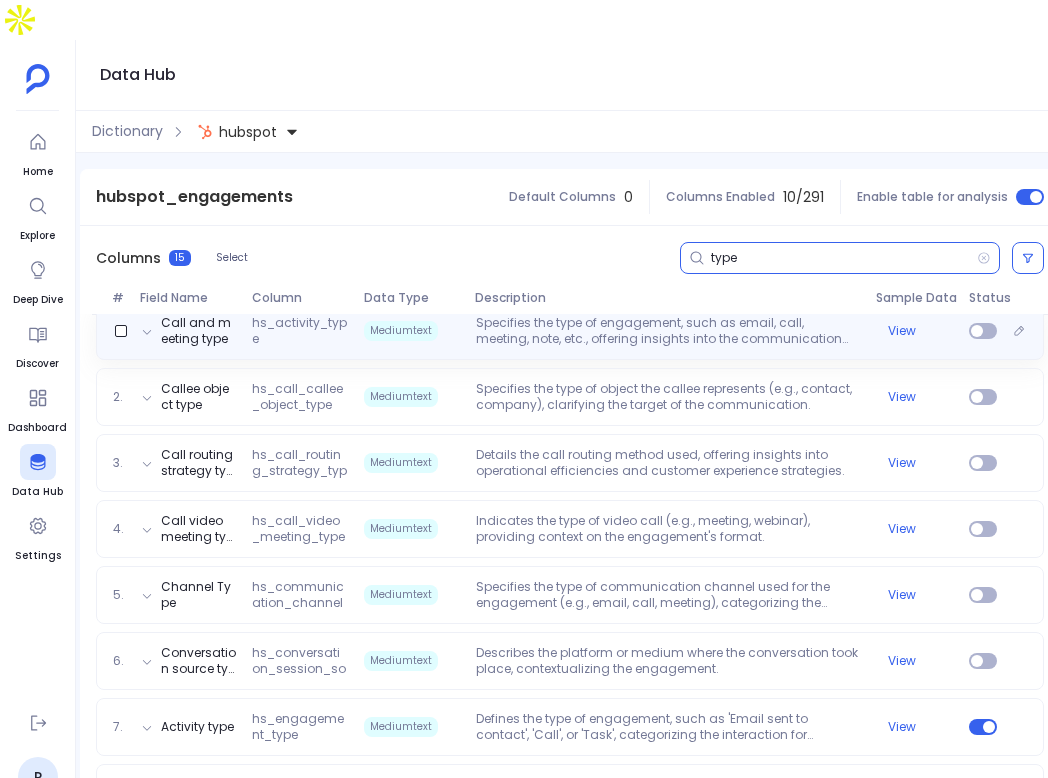click on "Specifies the type of engagement, such as email, call, meeting, note, etc., offering insights into the communication method used." at bounding box center [668, 331] 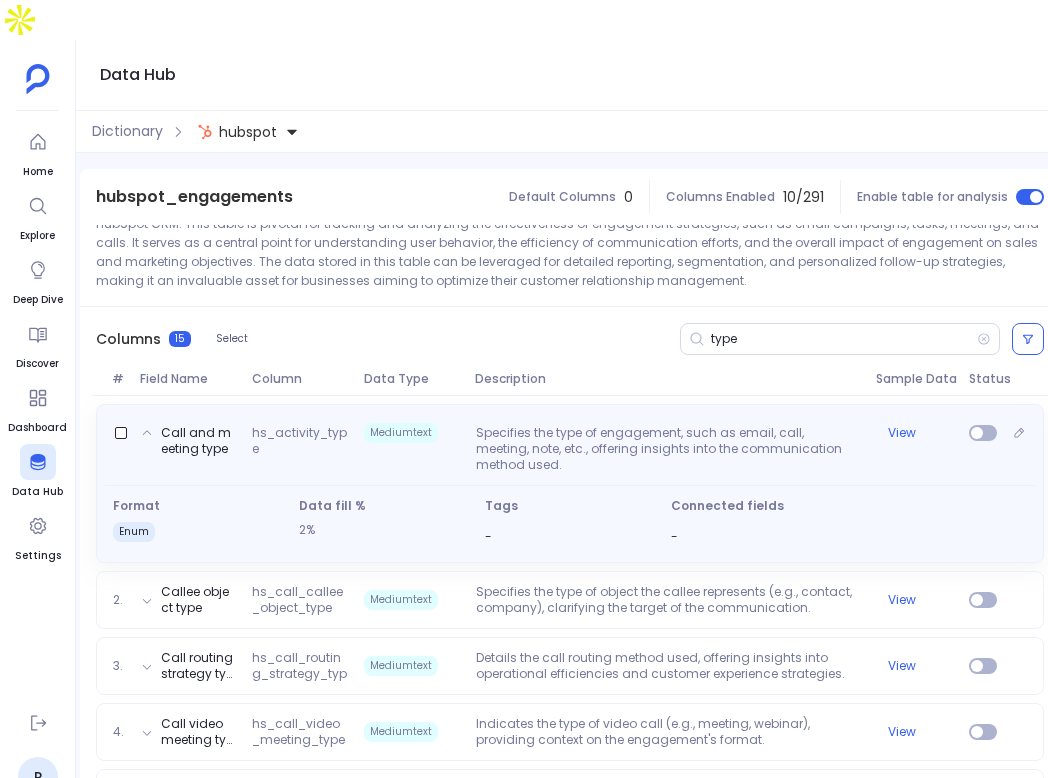 scroll, scrollTop: 158, scrollLeft: 0, axis: vertical 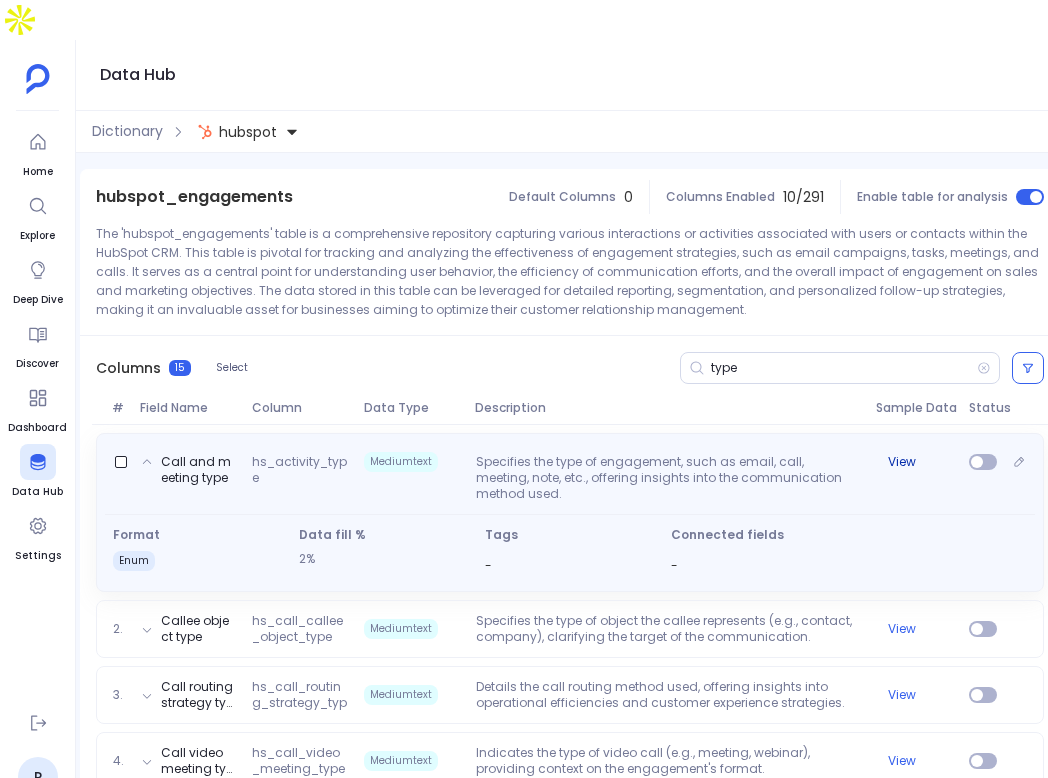click on "View" at bounding box center (902, 462) 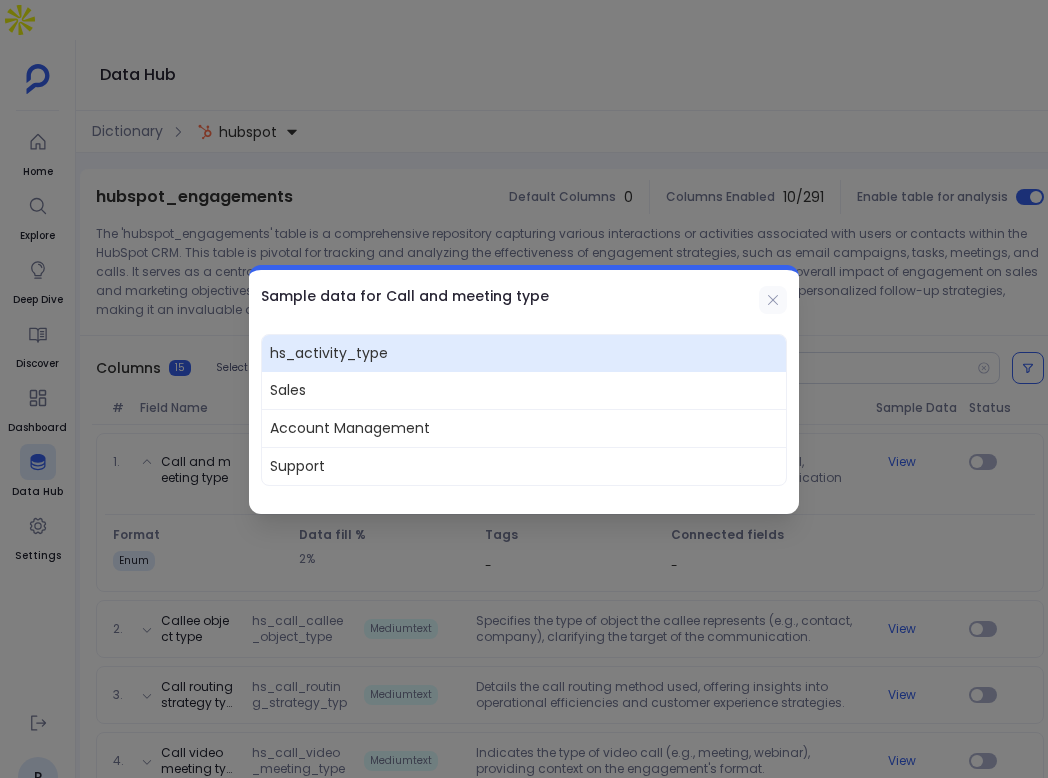 click at bounding box center [773, 300] 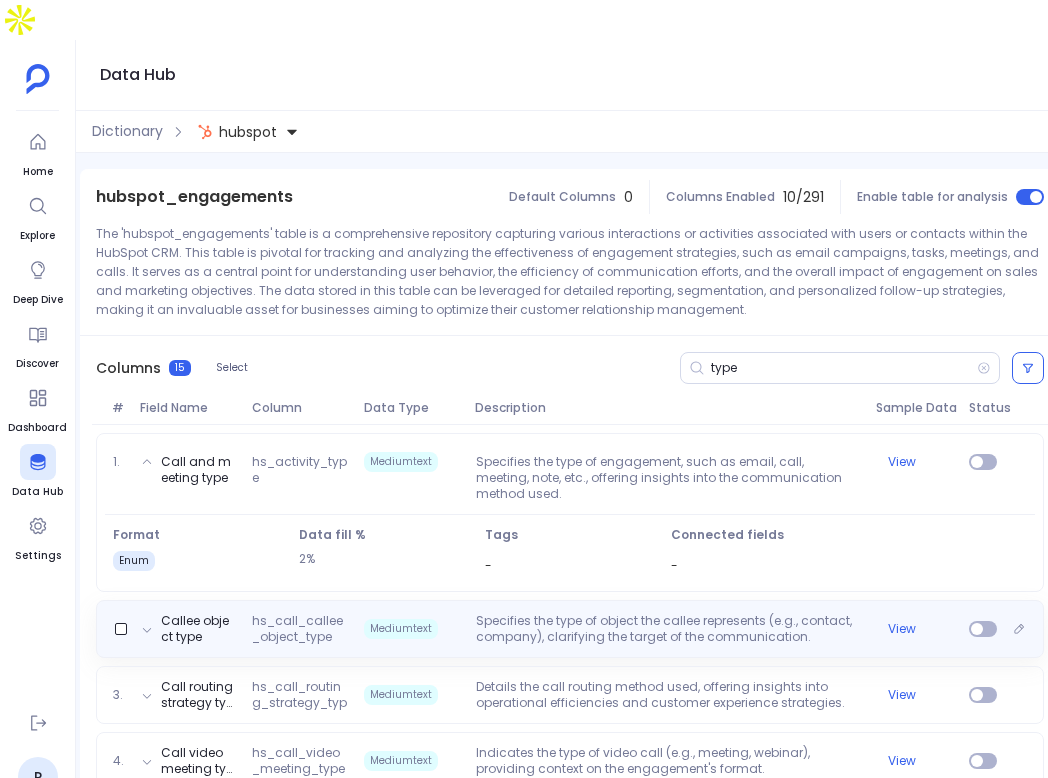 click on "Specifies the type of object the callee represents (e.g., contact, company), clarifying the target of the communication." at bounding box center [668, 629] 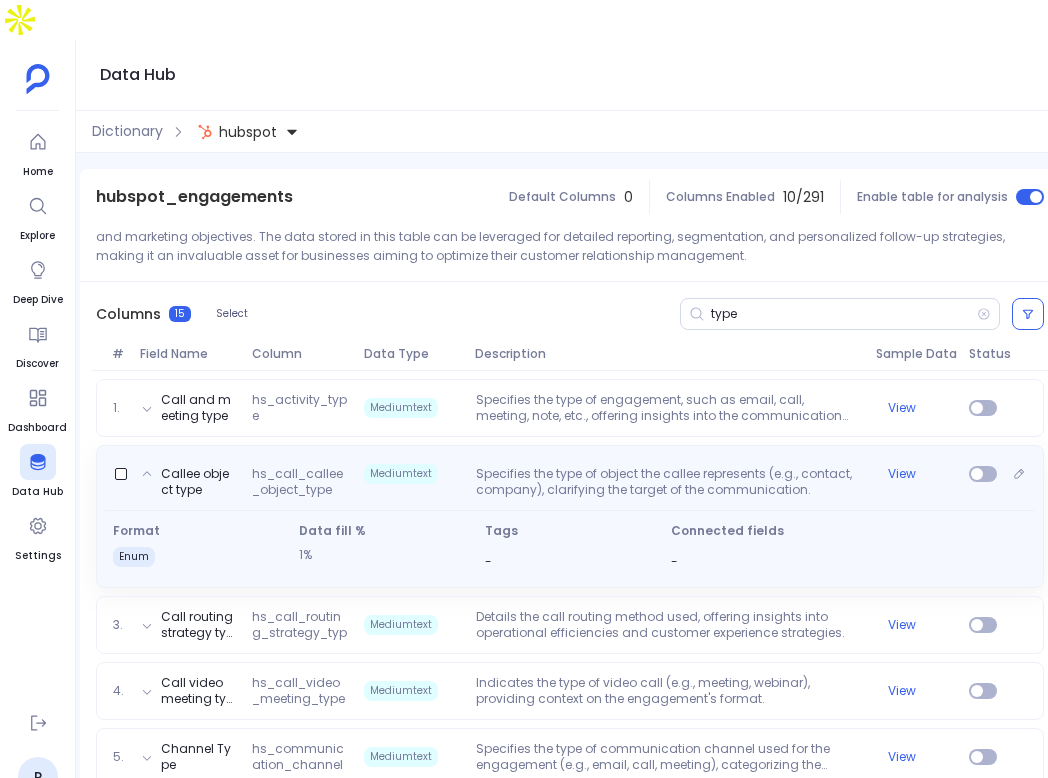 scroll, scrollTop: 261, scrollLeft: 0, axis: vertical 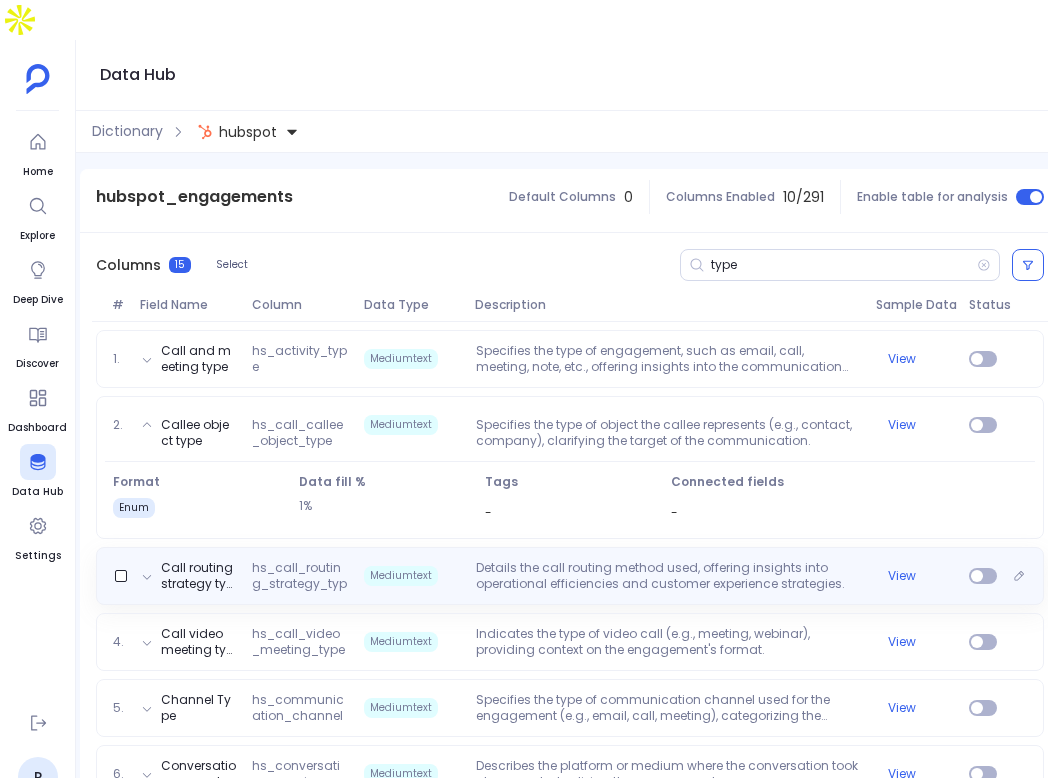 click on "Call routing strategy type hs_call_routing_strategy_type Mediumtext Details the call routing method used, offering insights into operational efficiencies and customer experience strategies. View" at bounding box center (570, 576) 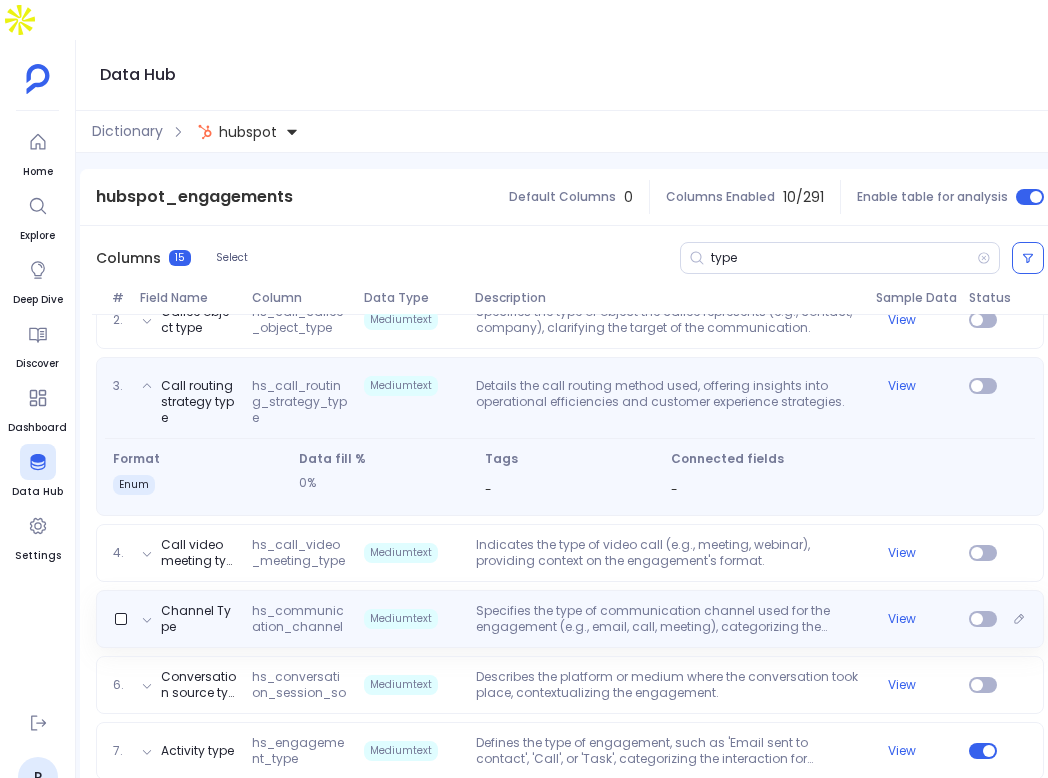 scroll, scrollTop: 388, scrollLeft: 0, axis: vertical 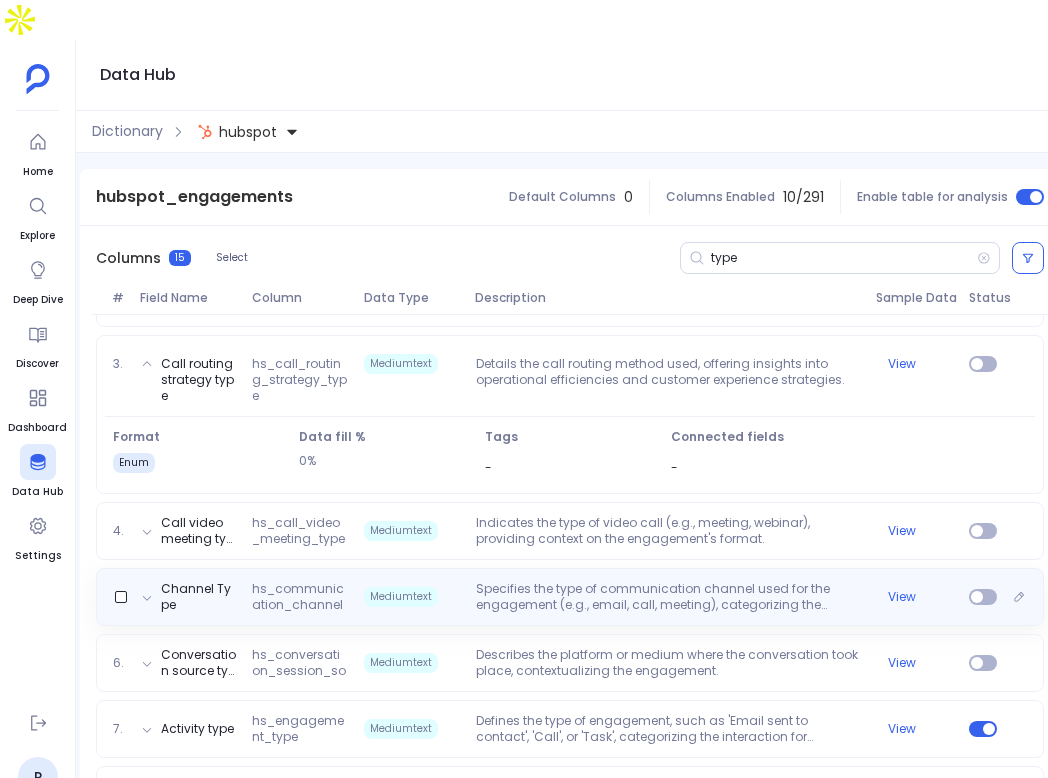 click on "Specifies the type of communication channel used for the engagement (e.g., email, call, meeting), categorizing the interaction method." at bounding box center (668, 597) 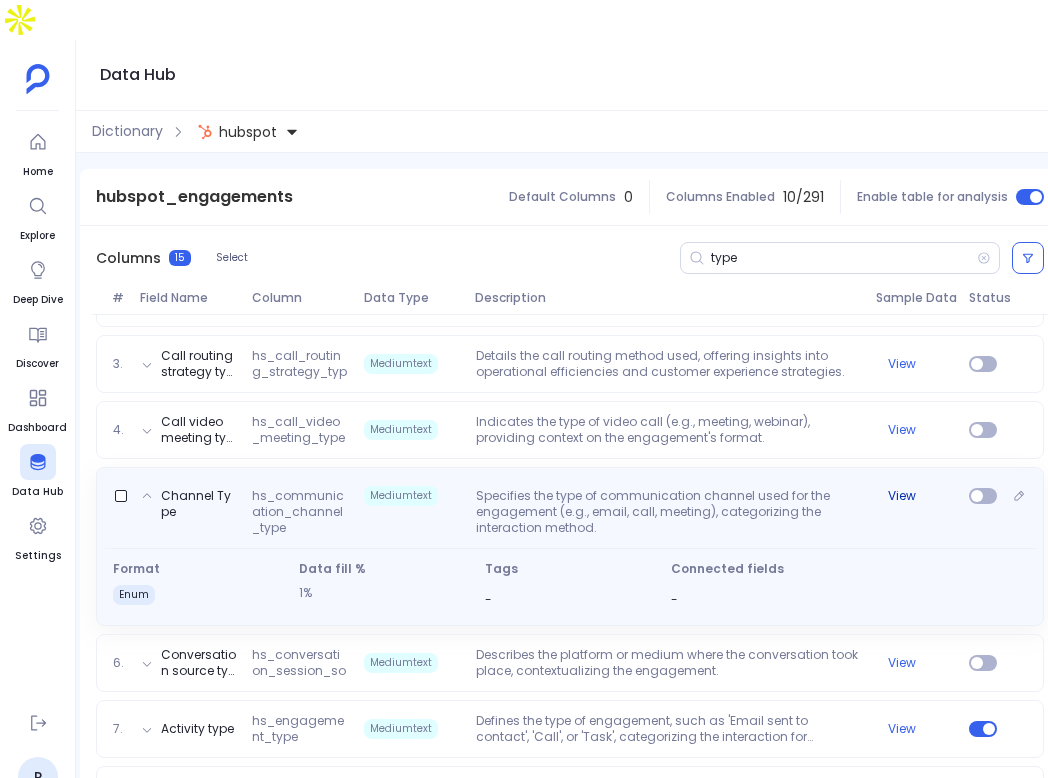 click on "View" at bounding box center (902, 496) 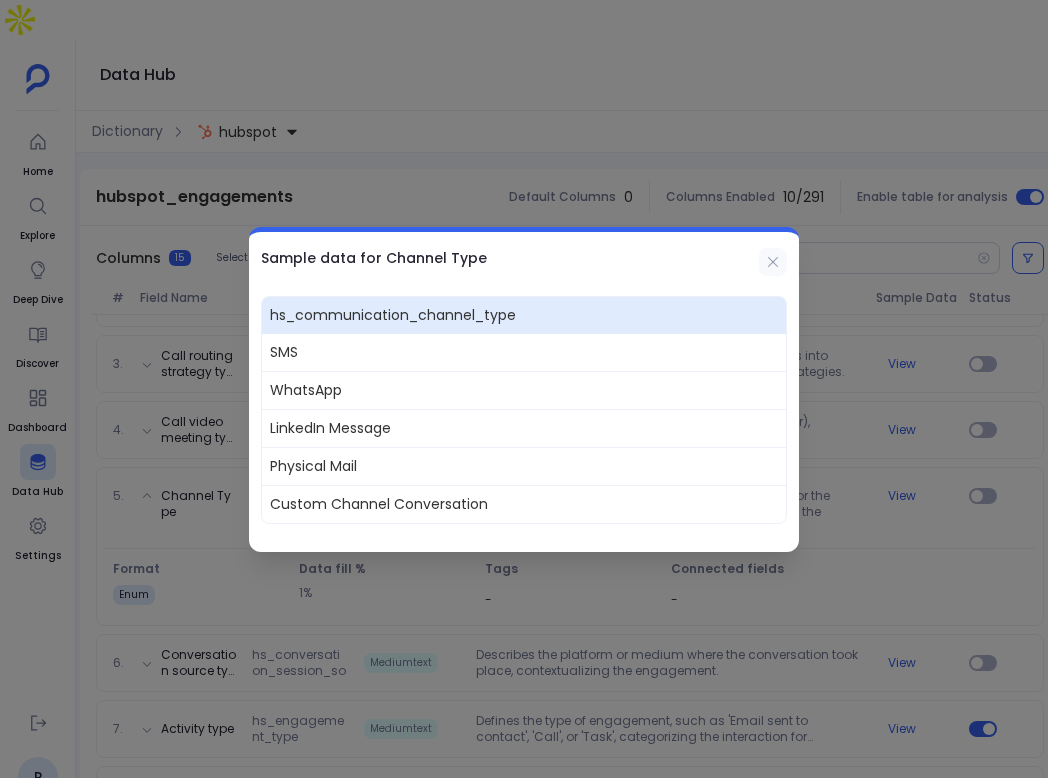 click at bounding box center (773, 261) 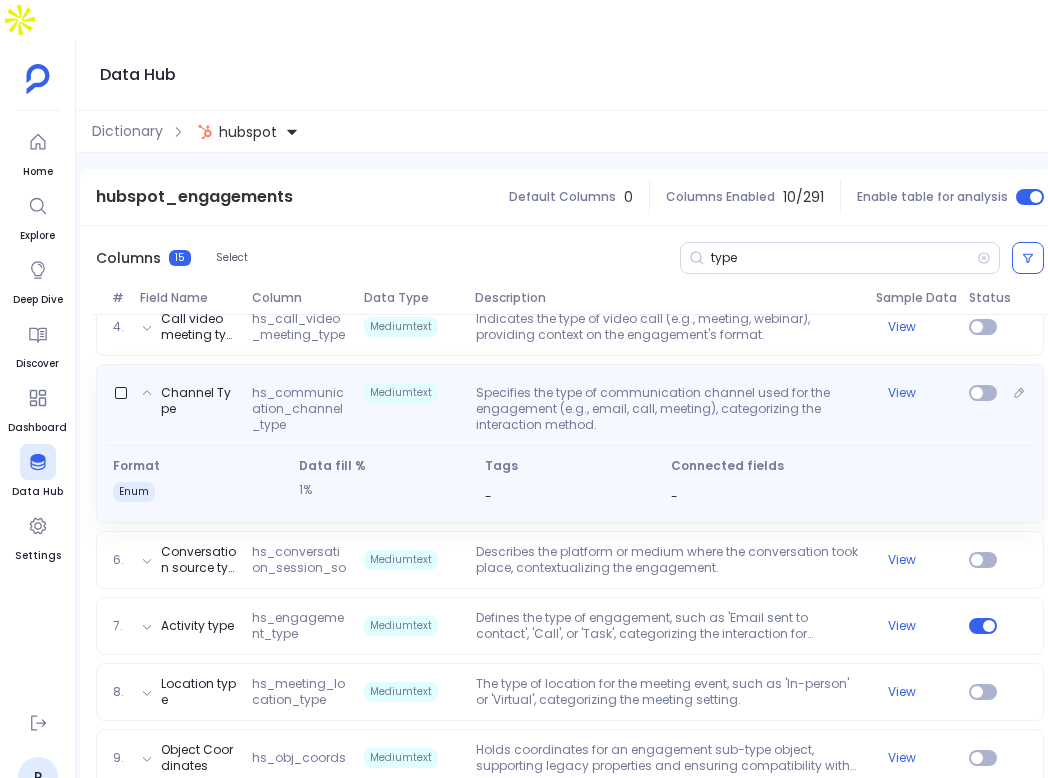scroll, scrollTop: 501, scrollLeft: 0, axis: vertical 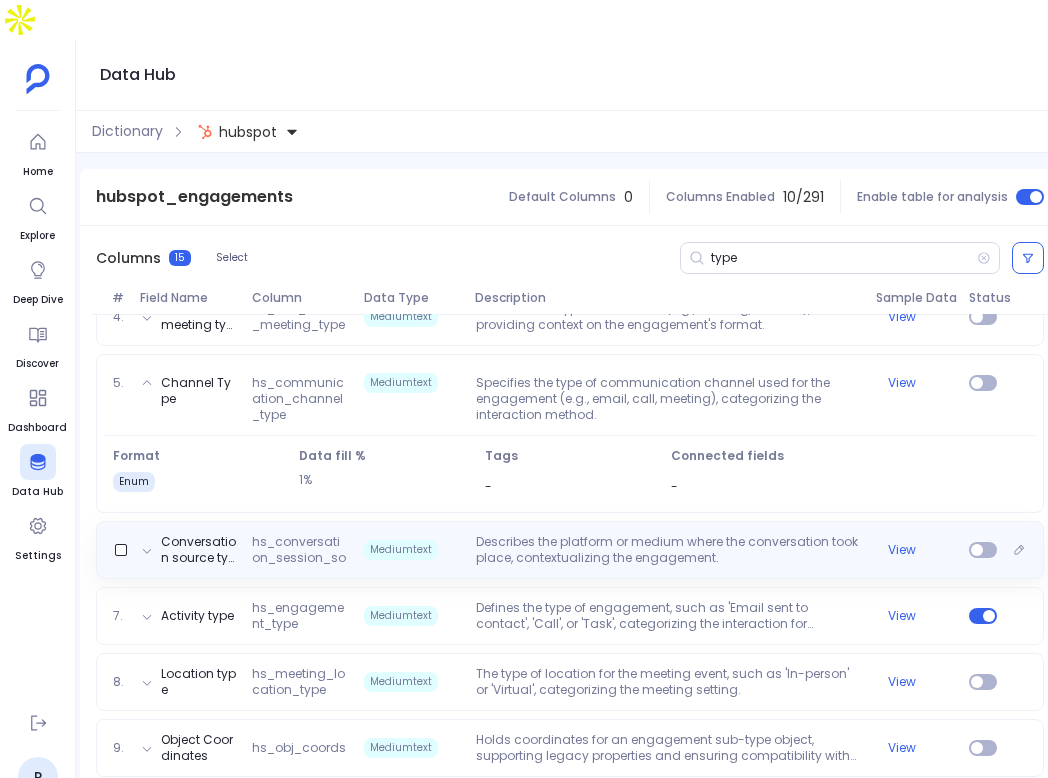 click on "Describes the platform or medium where the conversation took place, contextualizing the engagement." at bounding box center [668, 550] 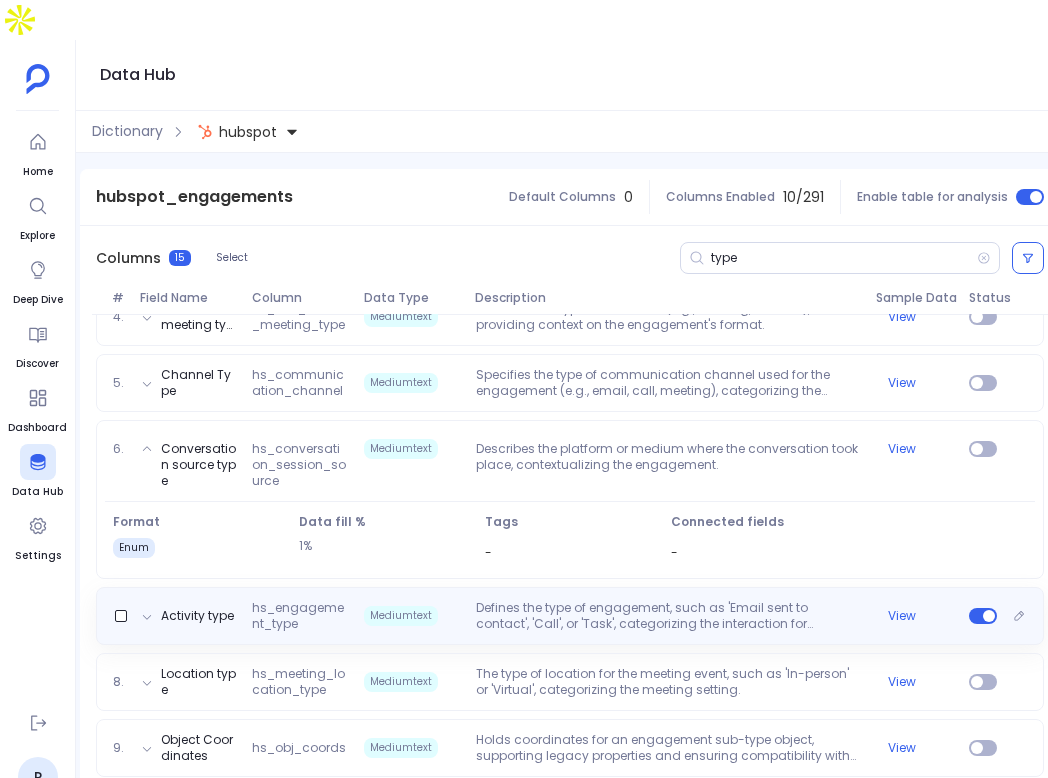 click on "Defines the type of engagement, such as 'Email sent to contact', 'Call', or 'Task', categorizing the interaction for targeted analysis." at bounding box center (668, 616) 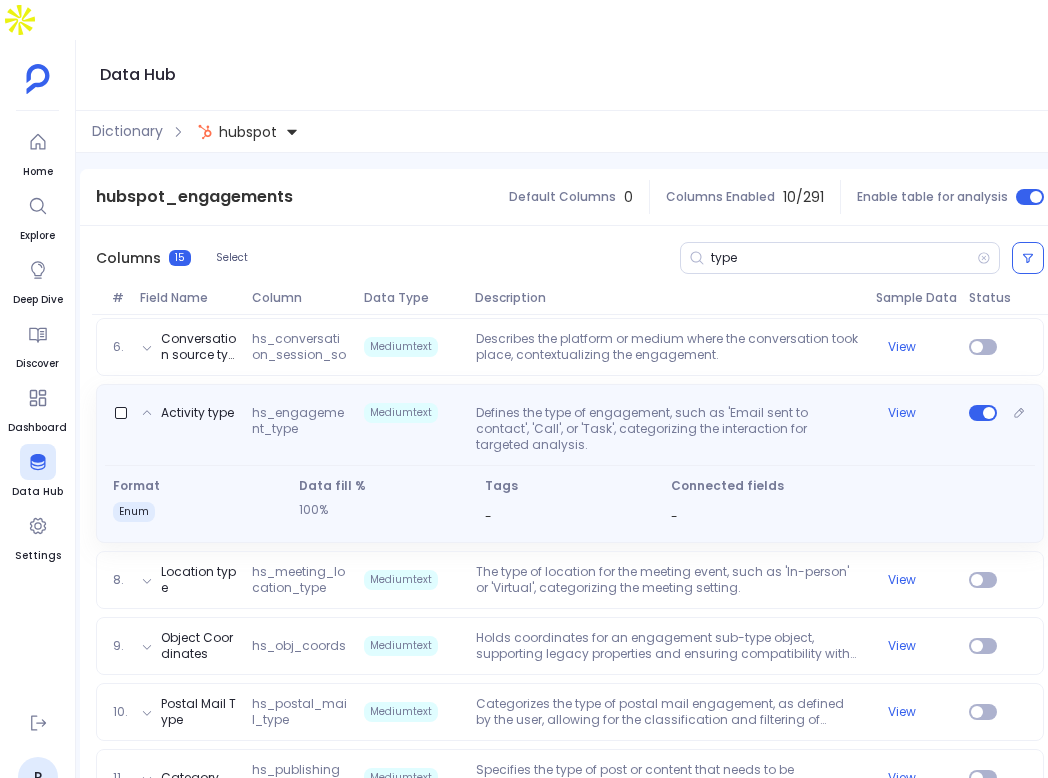 scroll, scrollTop: 621, scrollLeft: 0, axis: vertical 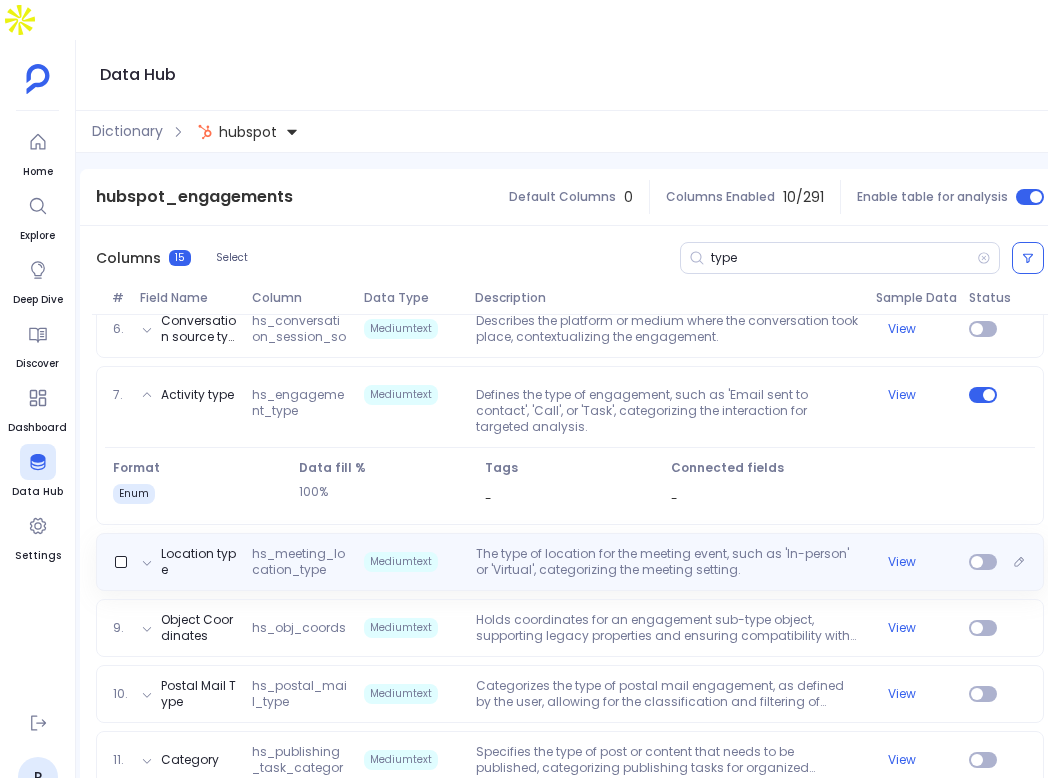 click on "The type of location for the meeting event, such as 'In-person' or 'Virtual', categorizing the meeting setting." at bounding box center (668, 562) 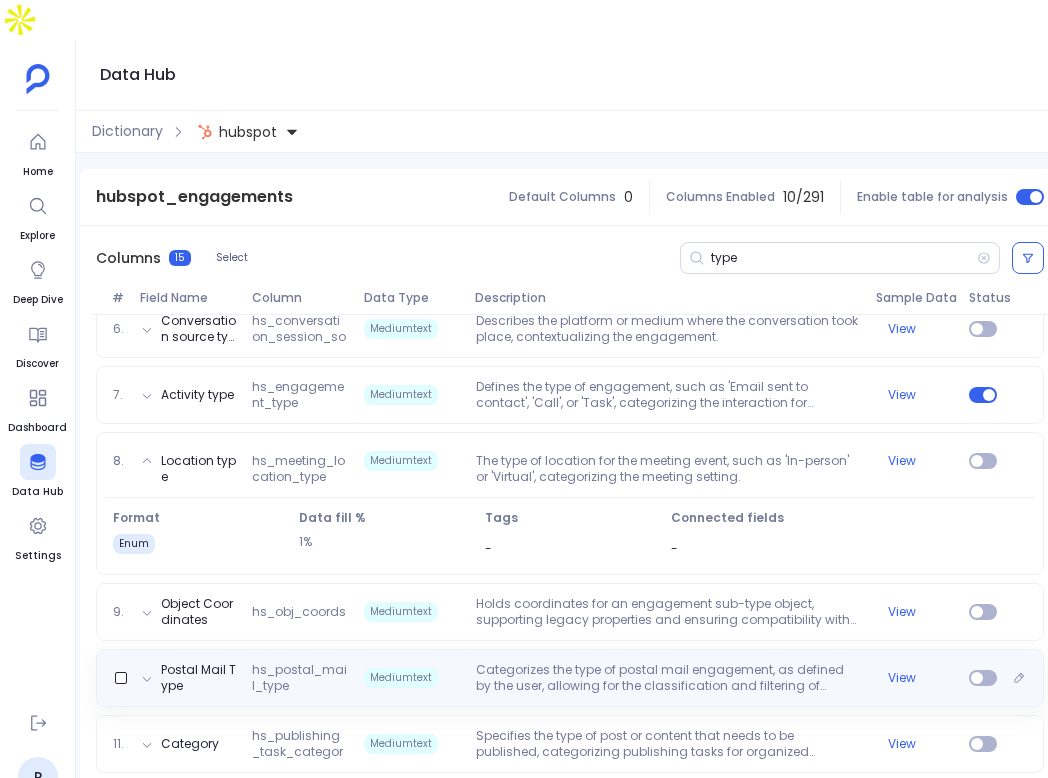 click on "Postal Mail Type hs_postal_mail_type Mediumtext Categorizes the type of postal mail engagement, as defined by the user, allowing for the classification and filtering of physical mail interactions. View" at bounding box center [570, 678] 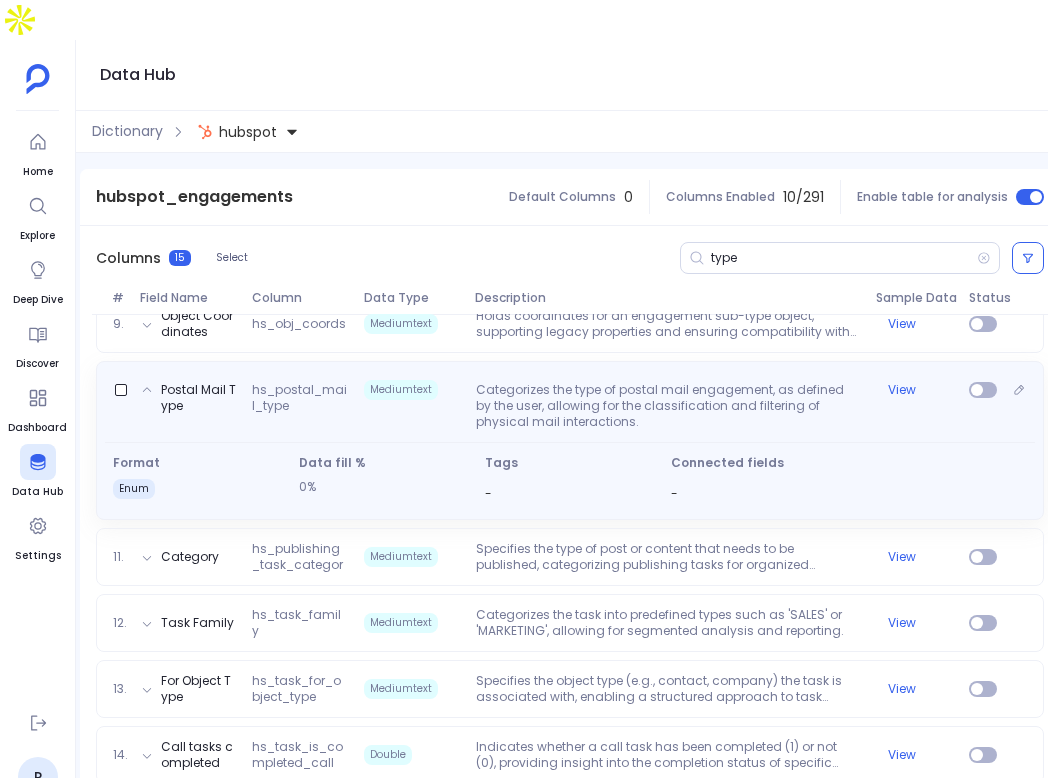 scroll, scrollTop: 863, scrollLeft: 0, axis: vertical 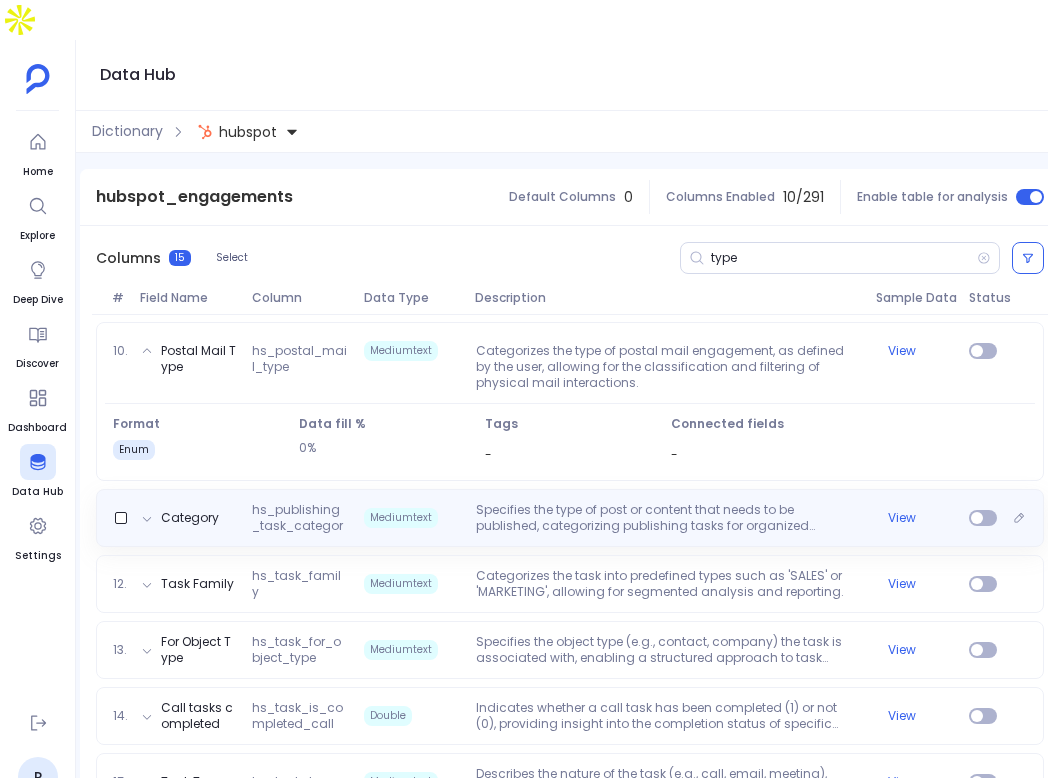 click on "Category hs_publishing_task_category Mediumtext Specifies the type of post or content that needs to be published, categorizing publishing tasks for organized management and execution. View" at bounding box center [570, 518] 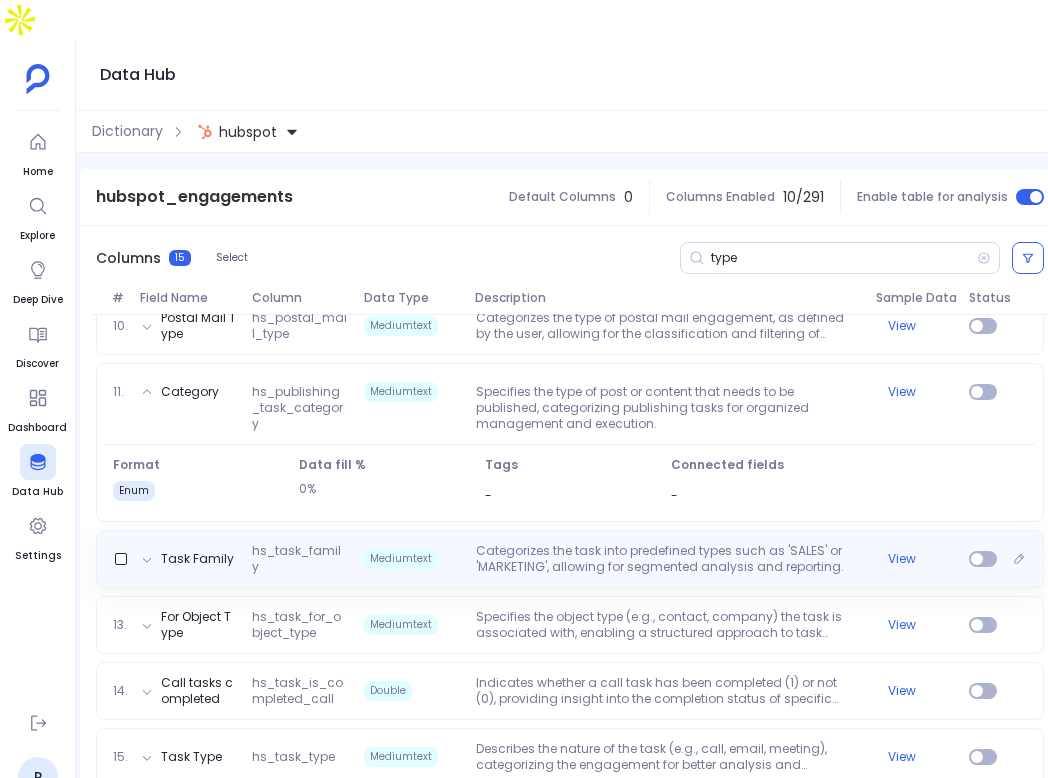 click on "Task Family hs_task_family Mediumtext Categorizes the task into predefined types such as 'SALES' or 'MARKETING', allowing for segmented analysis and reporting. View" at bounding box center [570, 559] 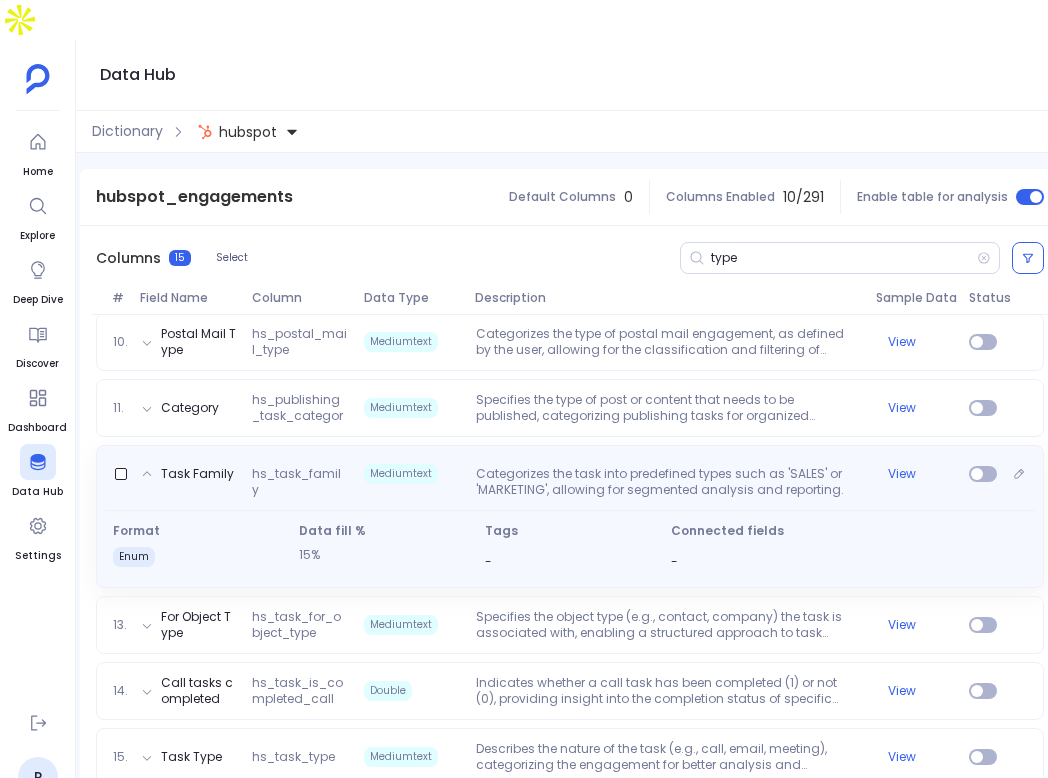 scroll, scrollTop: 872, scrollLeft: 0, axis: vertical 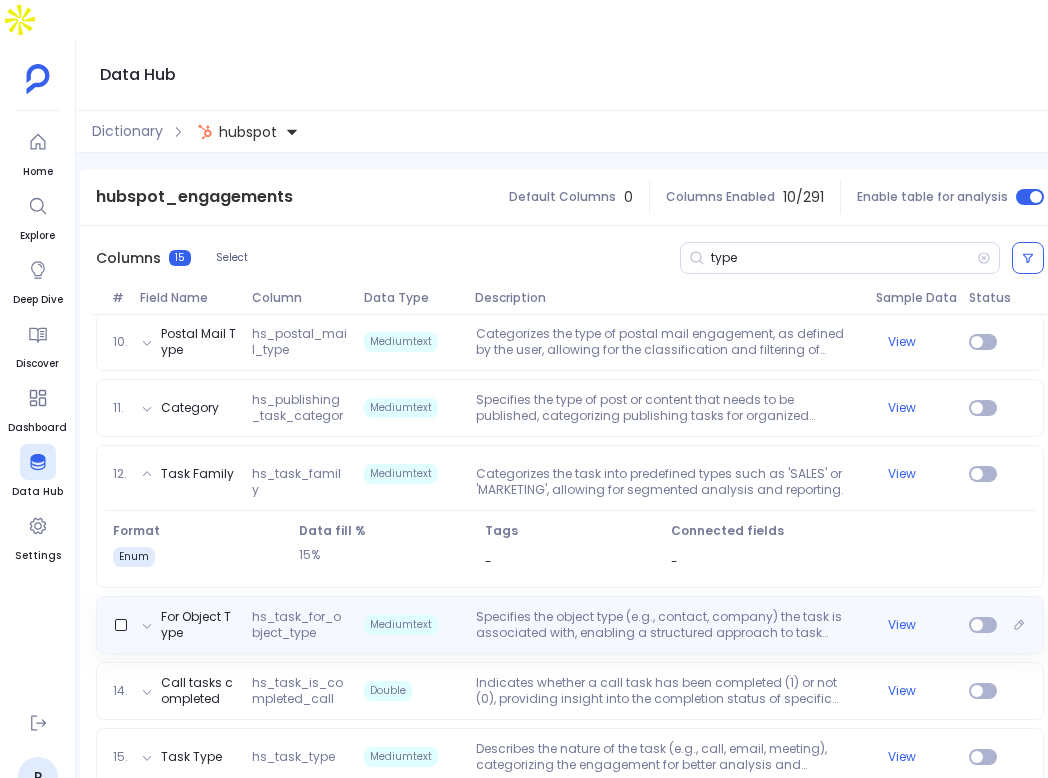 click on "Specifies the object type (e.g., contact, company) the task is associated with, enabling a structured approach to task management across different CRM objects." at bounding box center [668, 625] 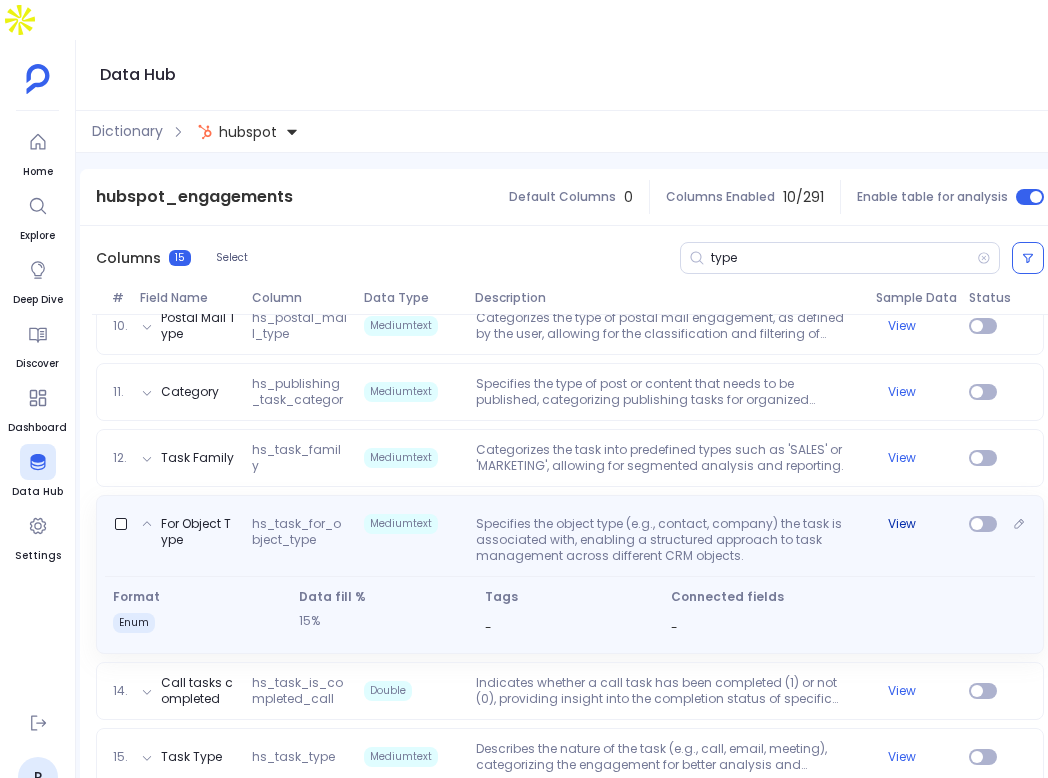 click on "View" at bounding box center [902, 524] 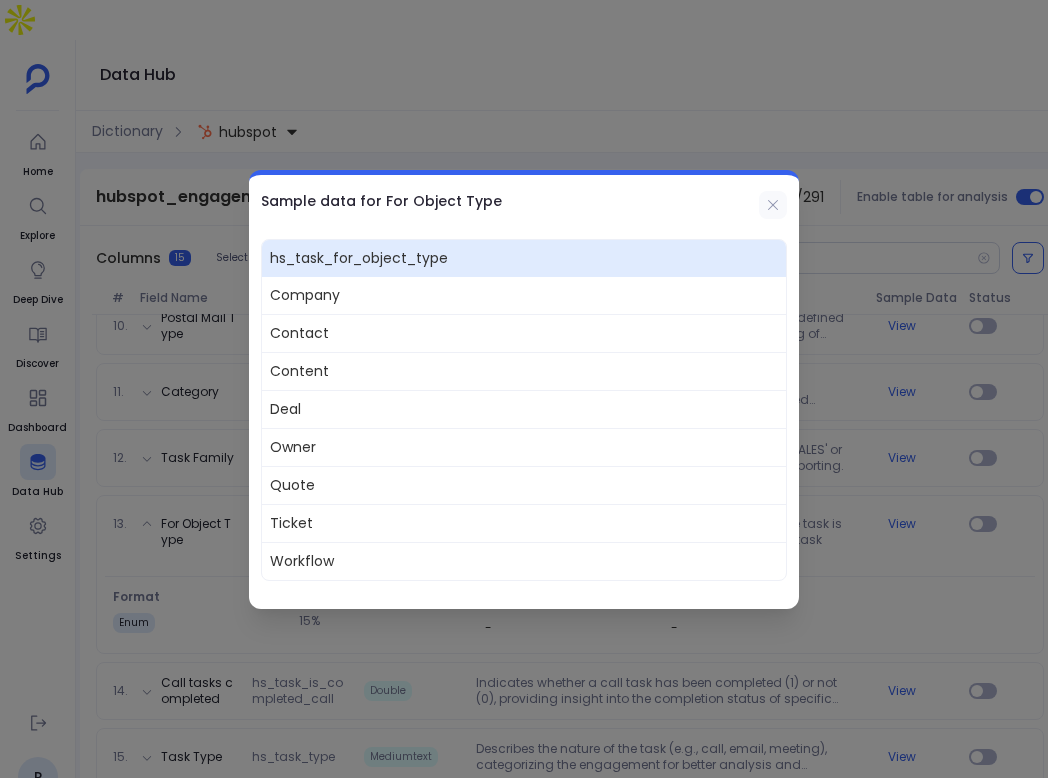 click at bounding box center [773, 205] 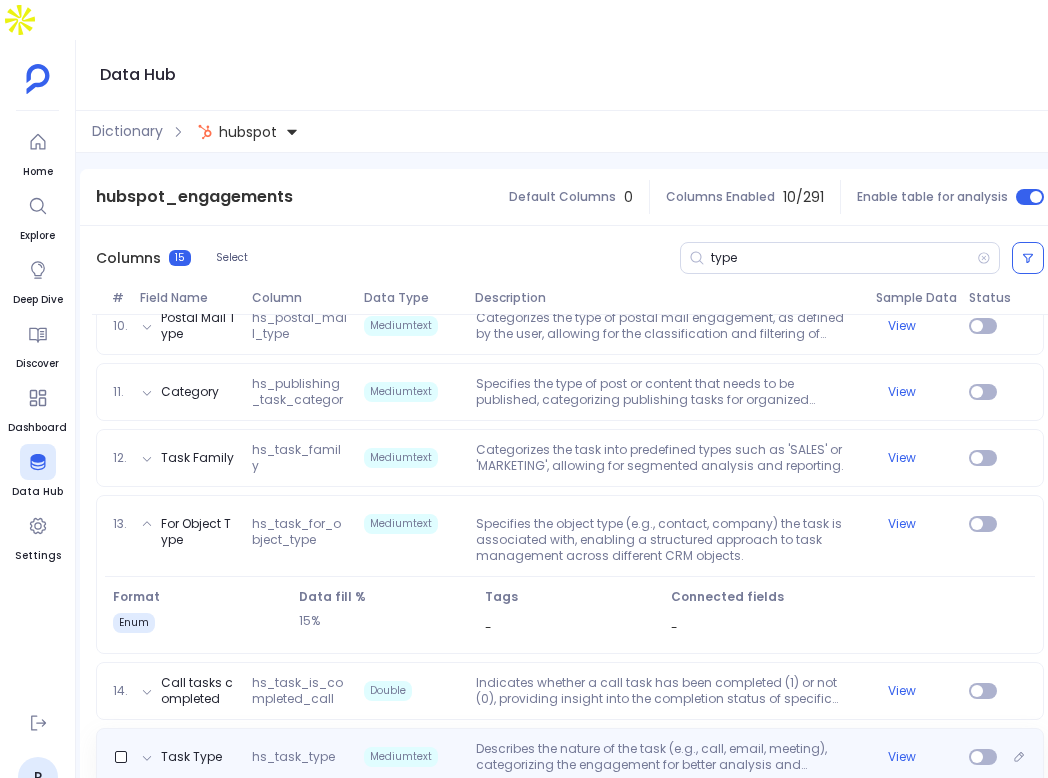 click on "Describes the nature of the task (e.g., call, email, meeting), categorizing the engagement for better analysis and reporting." at bounding box center (668, 757) 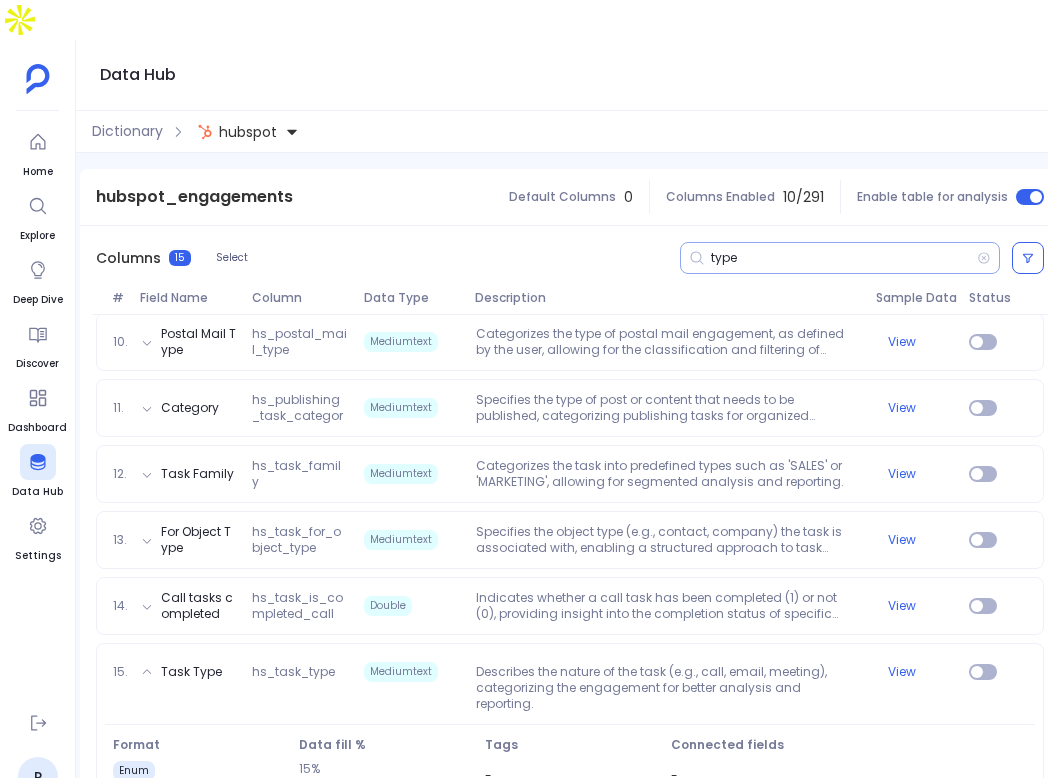 click on "type" at bounding box center (844, 258) 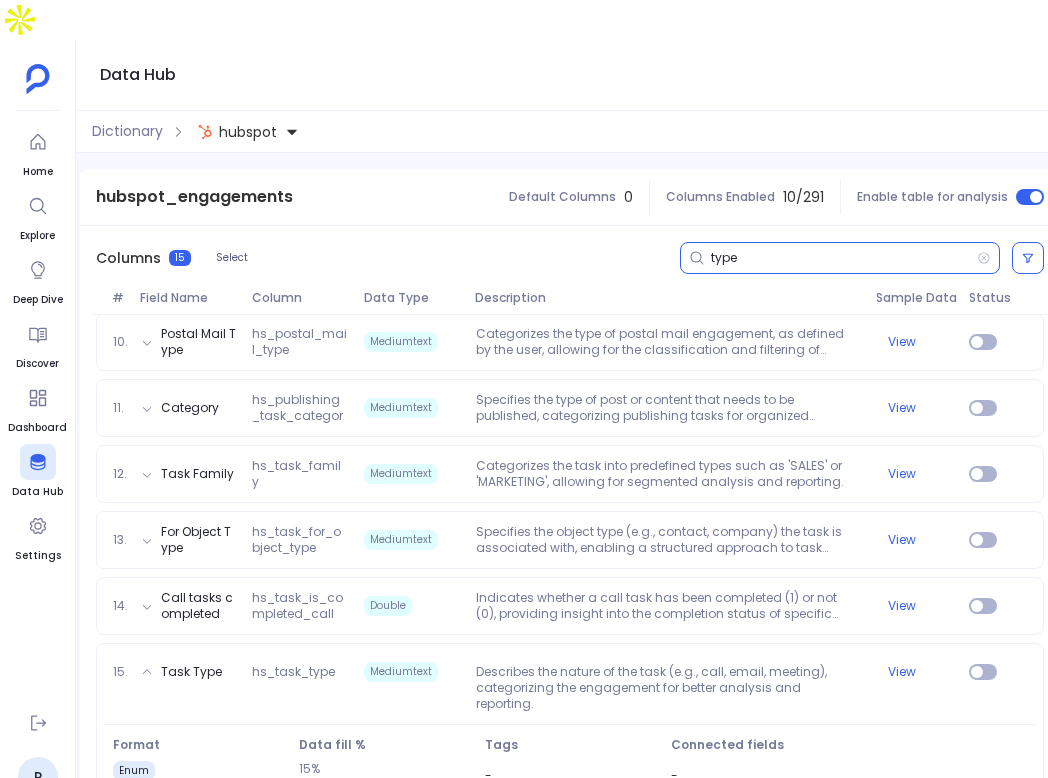 click on "type" at bounding box center (844, 258) 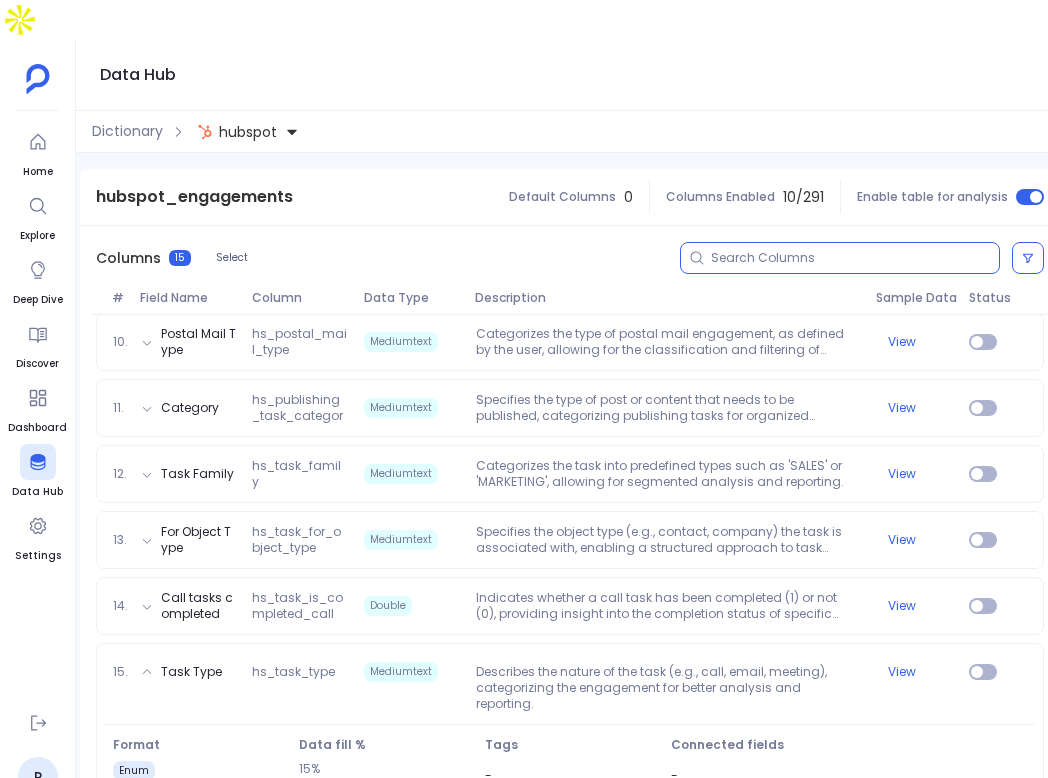 scroll, scrollTop: 0, scrollLeft: 0, axis: both 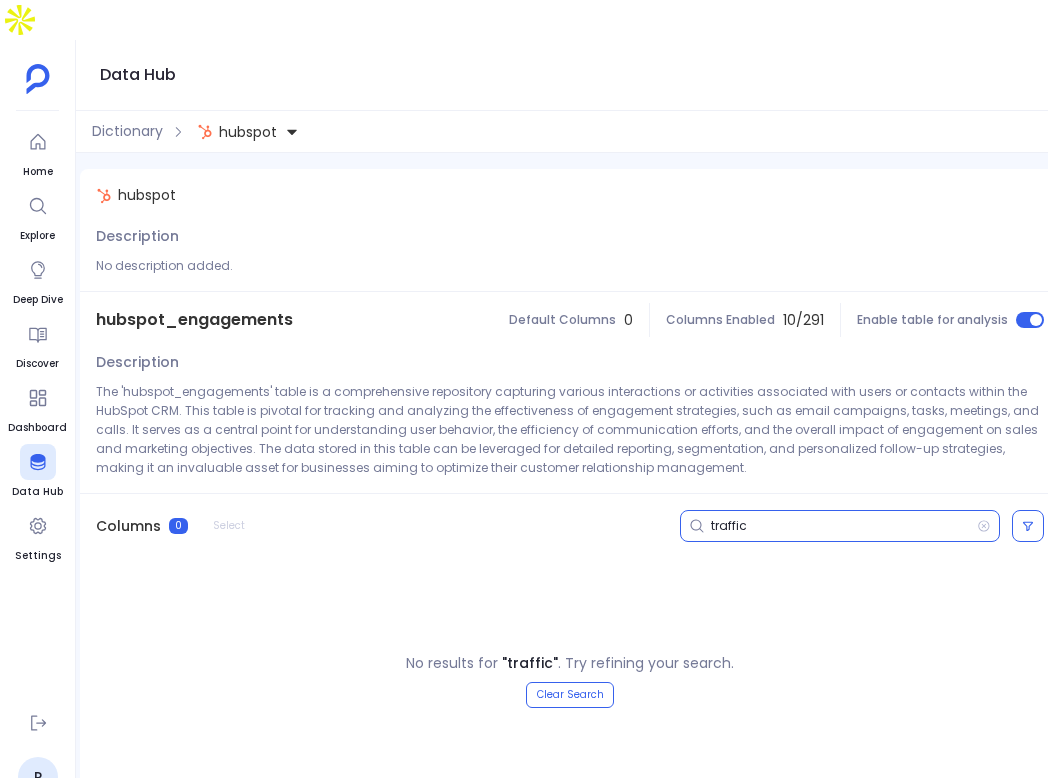 click on "traffic" at bounding box center (844, 526) 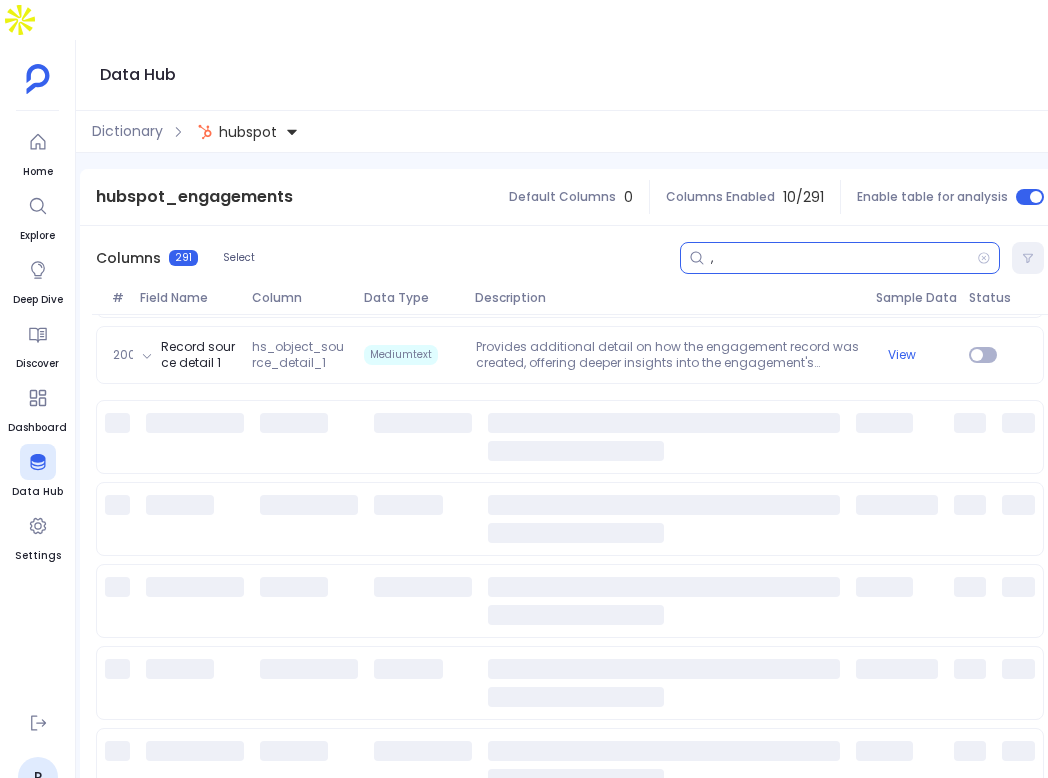 scroll, scrollTop: 185, scrollLeft: 0, axis: vertical 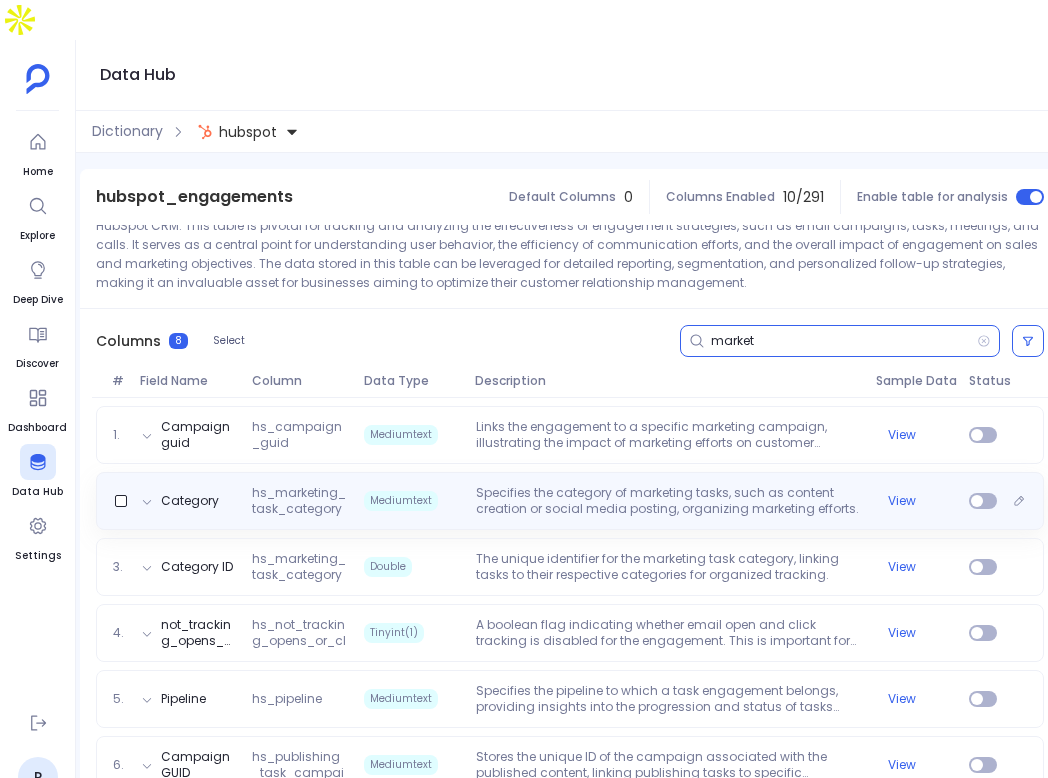 click on "Specifies the category of marketing tasks, such as content creation or social media posting, organizing marketing efforts." at bounding box center (668, 501) 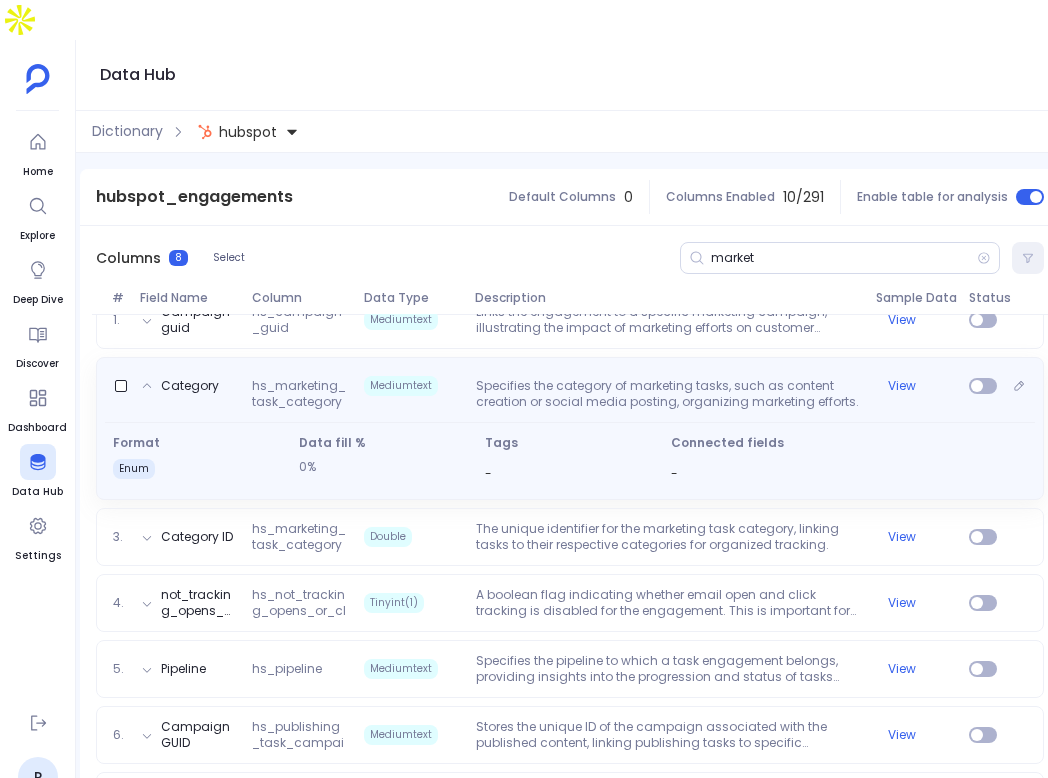 scroll, scrollTop: 318, scrollLeft: 0, axis: vertical 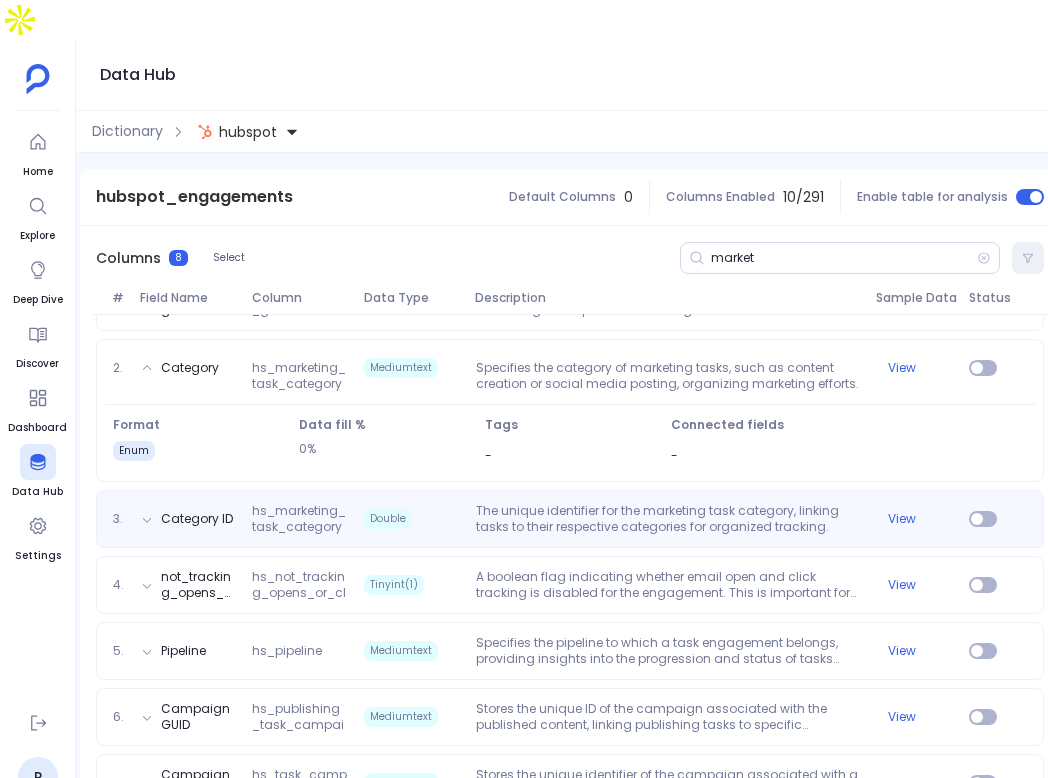click on "The unique identifier for the marketing task category, linking tasks to their respective categories for organized tracking." at bounding box center (668, 302) 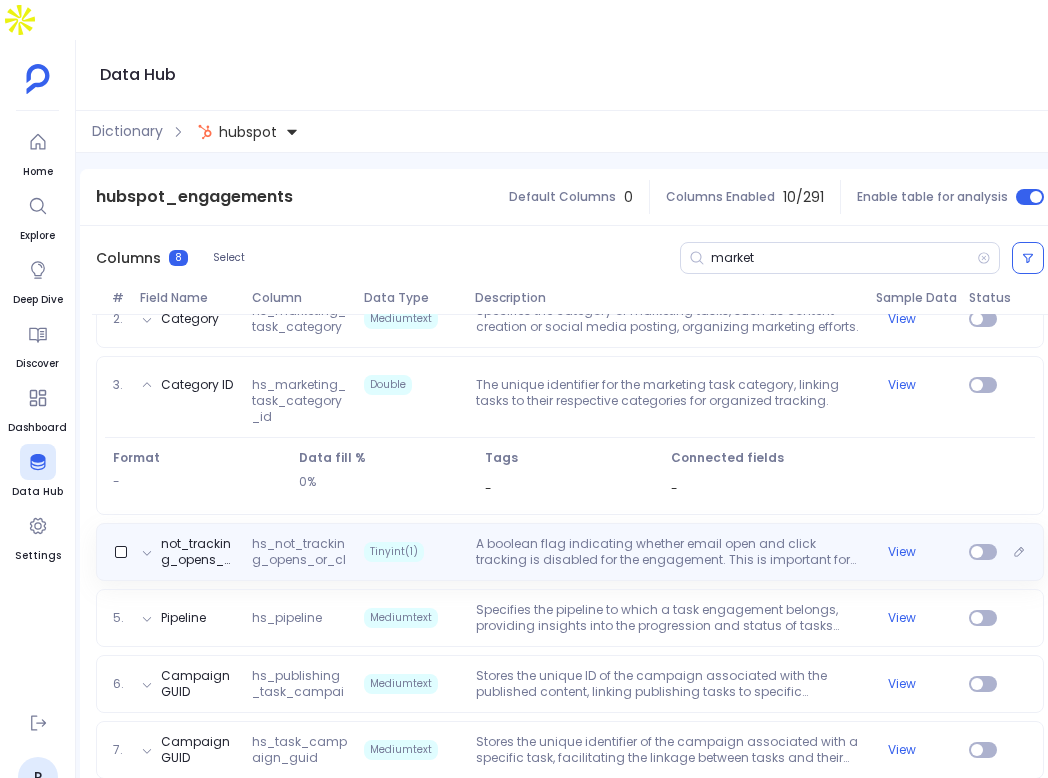 click on "not_tracking_opens_or_clicks hs_not_tracking_opens_or_clicks Tinyint(1) A boolean flag indicating whether email open and click tracking is disabled for the engagement. This is important for respecting privacy preferences and compliance with email marketing regulations. View" at bounding box center [570, 552] 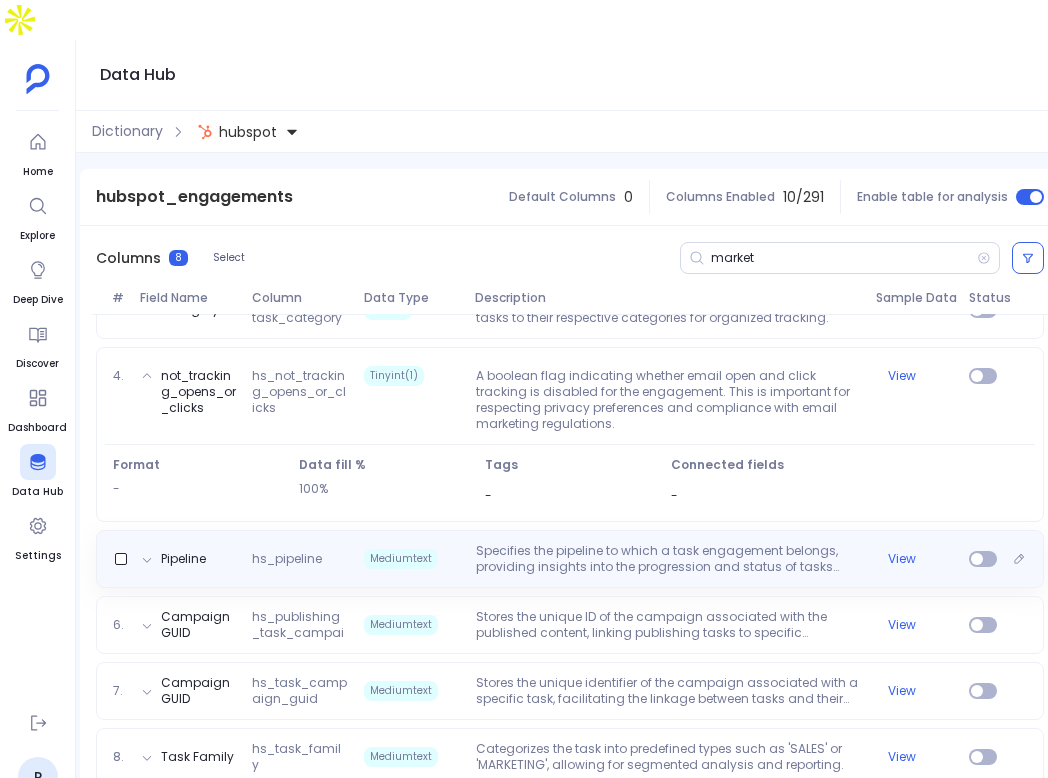 click on "Specifies the pipeline to which a task engagement belongs, providing insights into the progression and status of tasks within specific sales, marketing, or service processes." at bounding box center [668, 559] 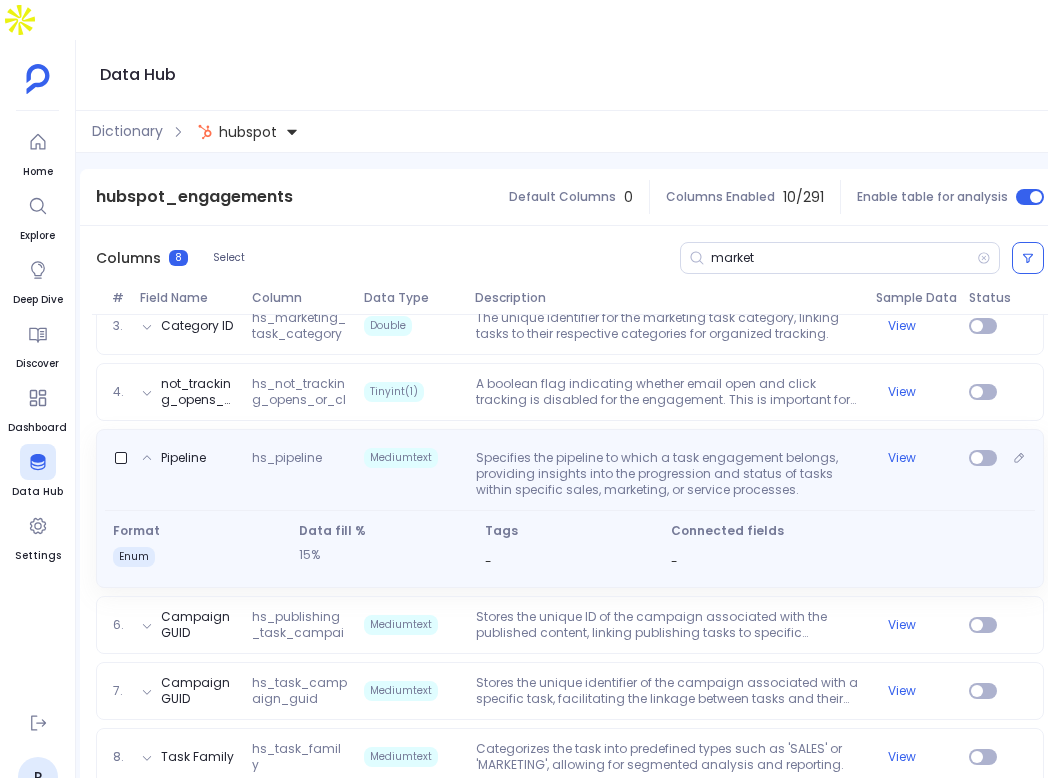 scroll, scrollTop: 426, scrollLeft: 0, axis: vertical 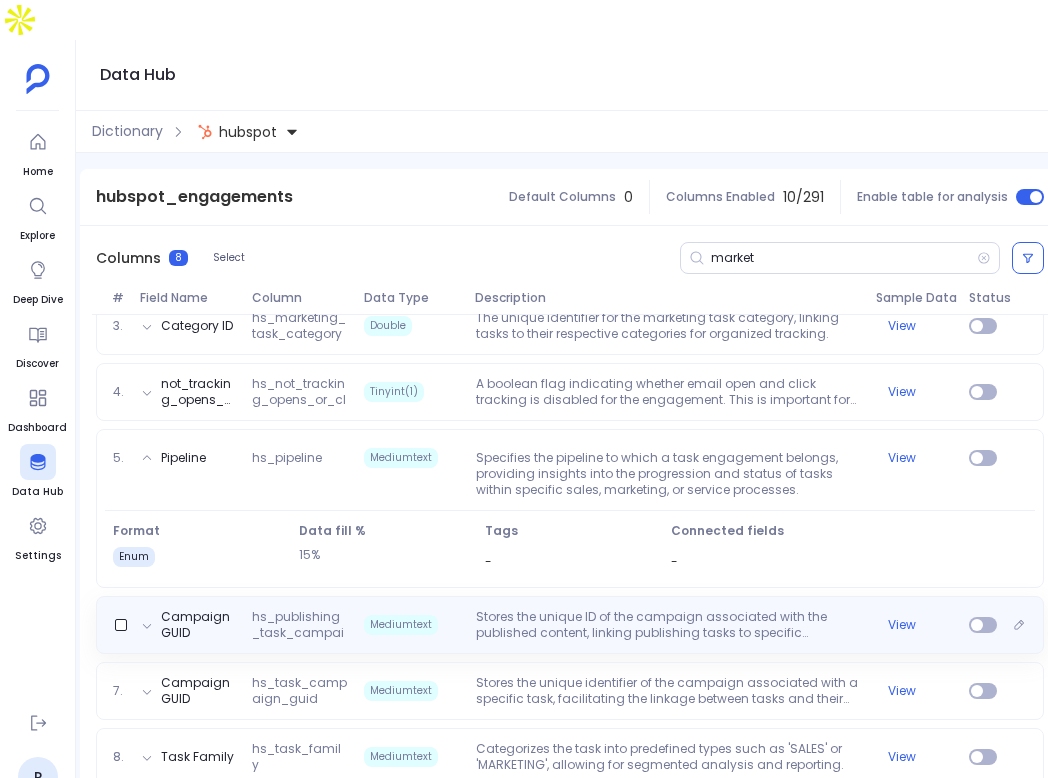 click on "Stores the unique ID of the campaign associated with the published content, linking publishing tasks to specific marketing campaigns for cohesive tracking." at bounding box center [668, 625] 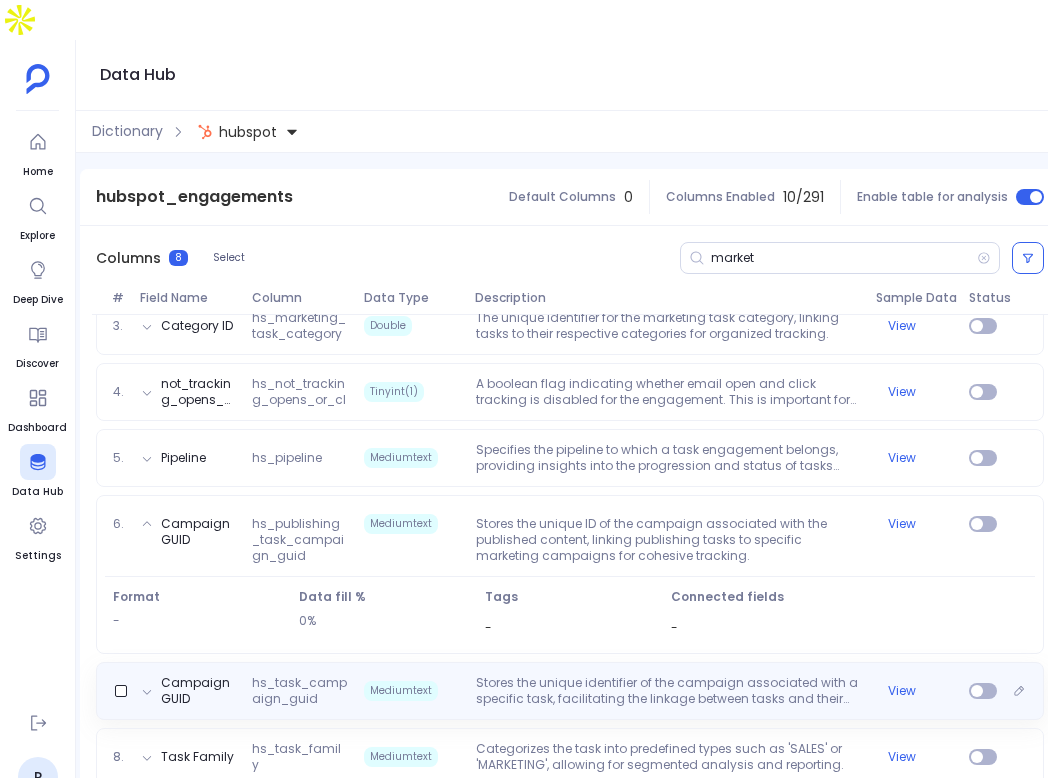 click on "Stores the unique identifier of the campaign associated with a specific task, facilitating the linkage between tasks and their respective marketing or sales campaigns." at bounding box center [668, 691] 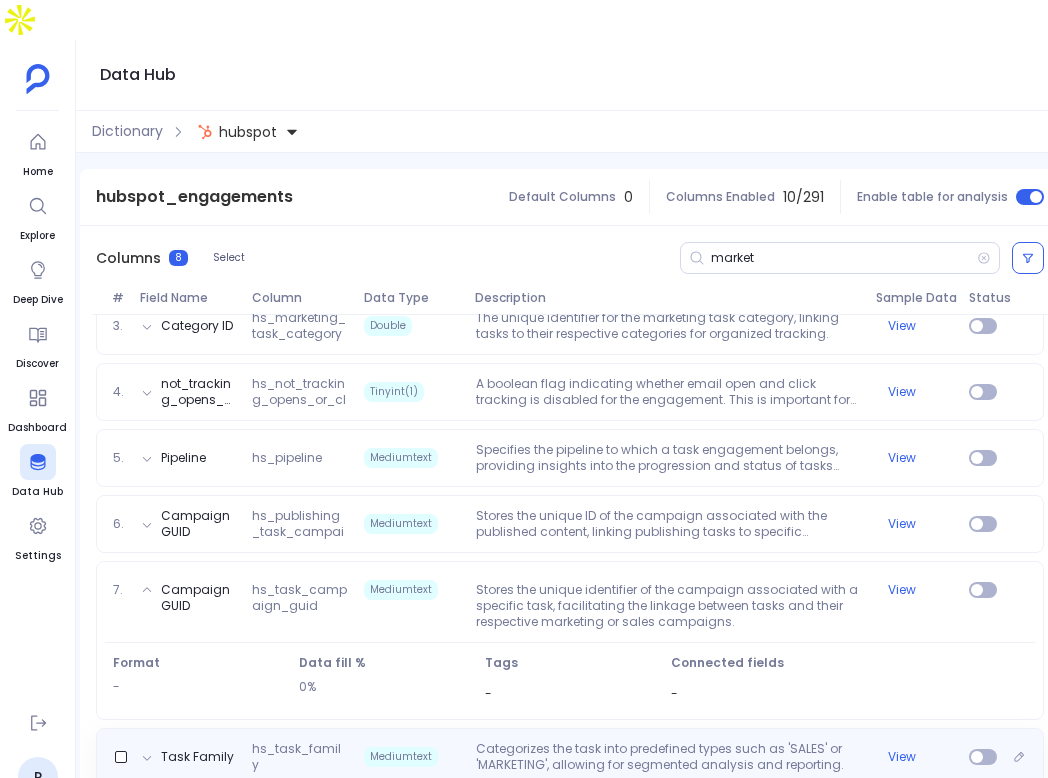 click on "Categorizes the task into predefined types such as 'SALES' or 'MARKETING', allowing for segmented analysis and reporting." at bounding box center (668, 757) 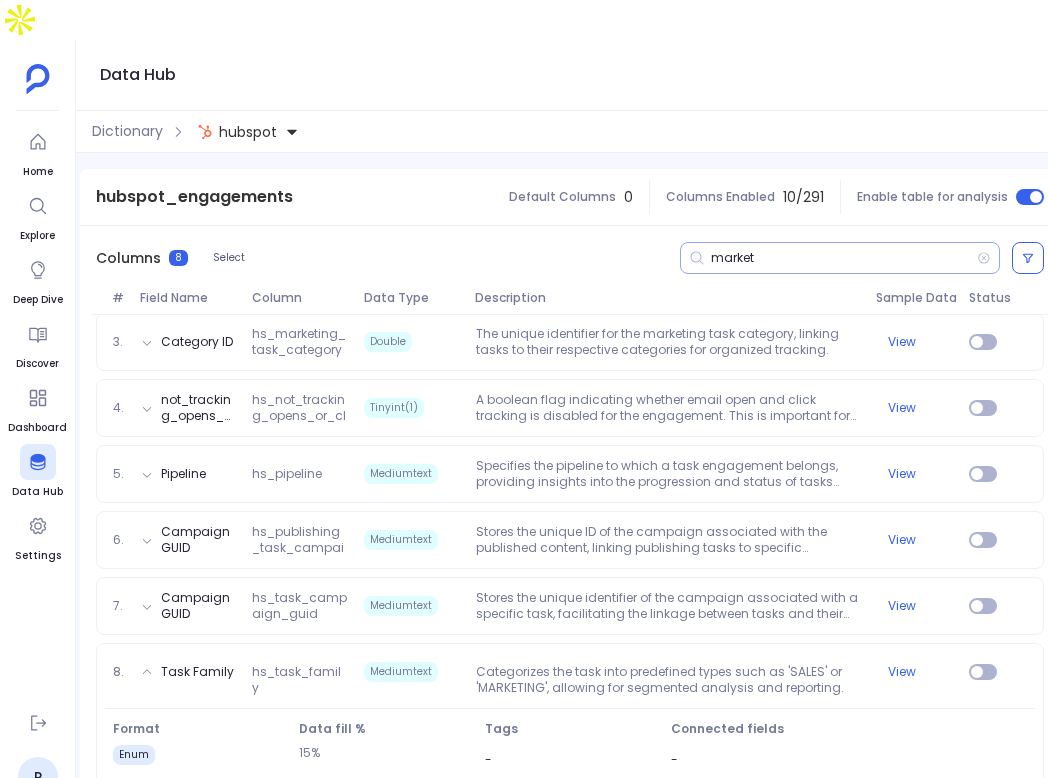 click on "market" at bounding box center [840, 258] 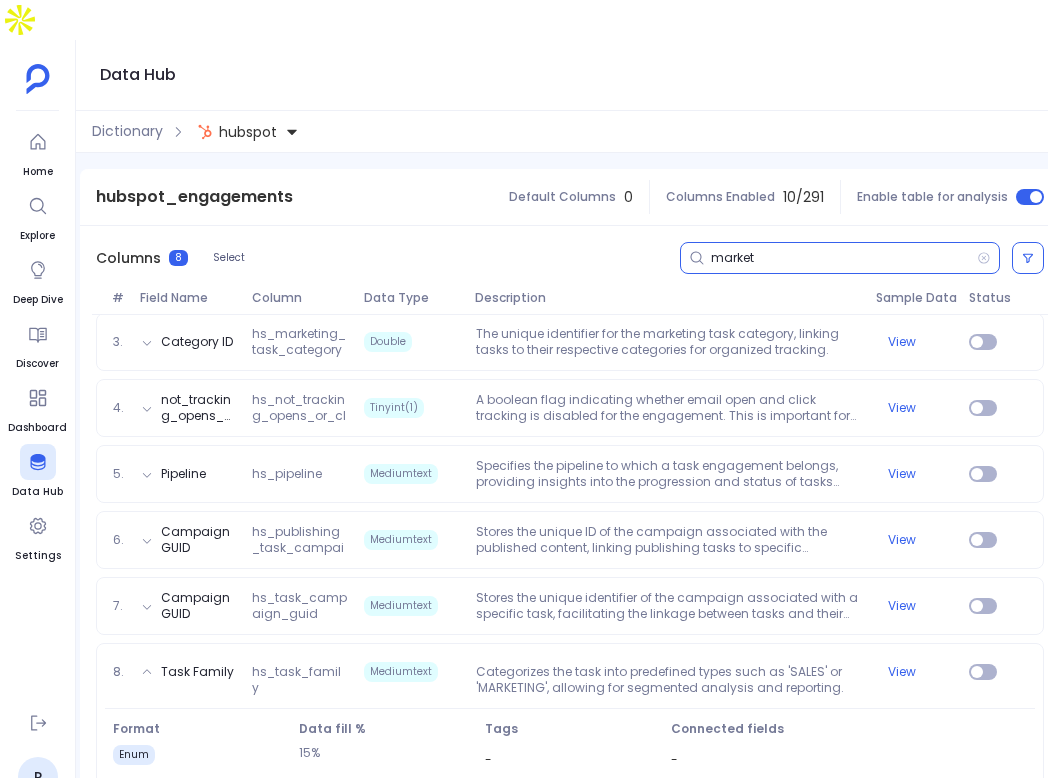 click on "market" at bounding box center (844, 258) 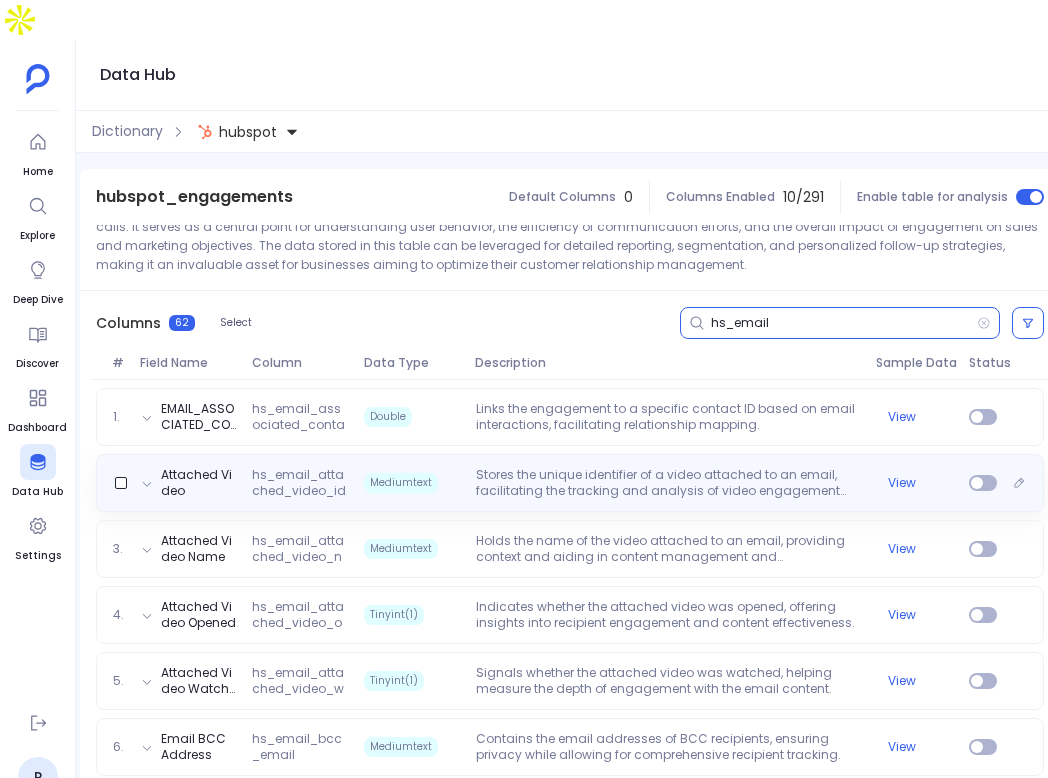 scroll, scrollTop: 210, scrollLeft: 0, axis: vertical 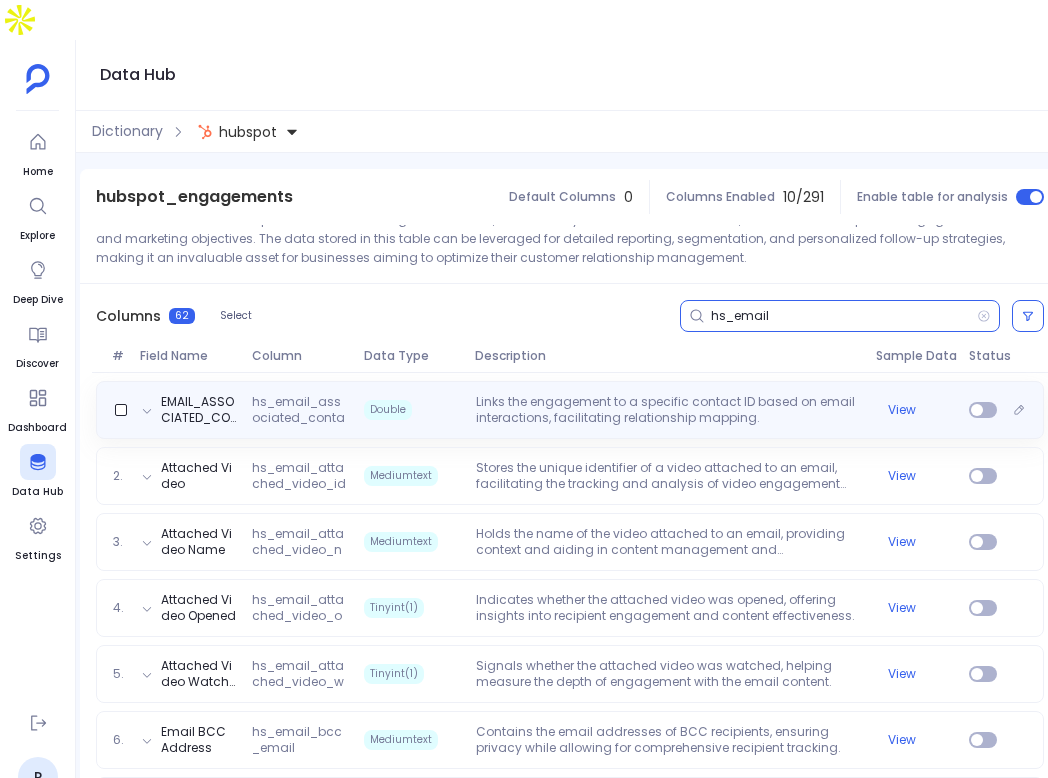 click on "EMAIL_ASSOCIATED_CONTACT_ID hs_email_associated_contact_id Double Links the engagement to a specific contact ID based on email interactions, facilitating relationship mapping. View" at bounding box center (570, 410) 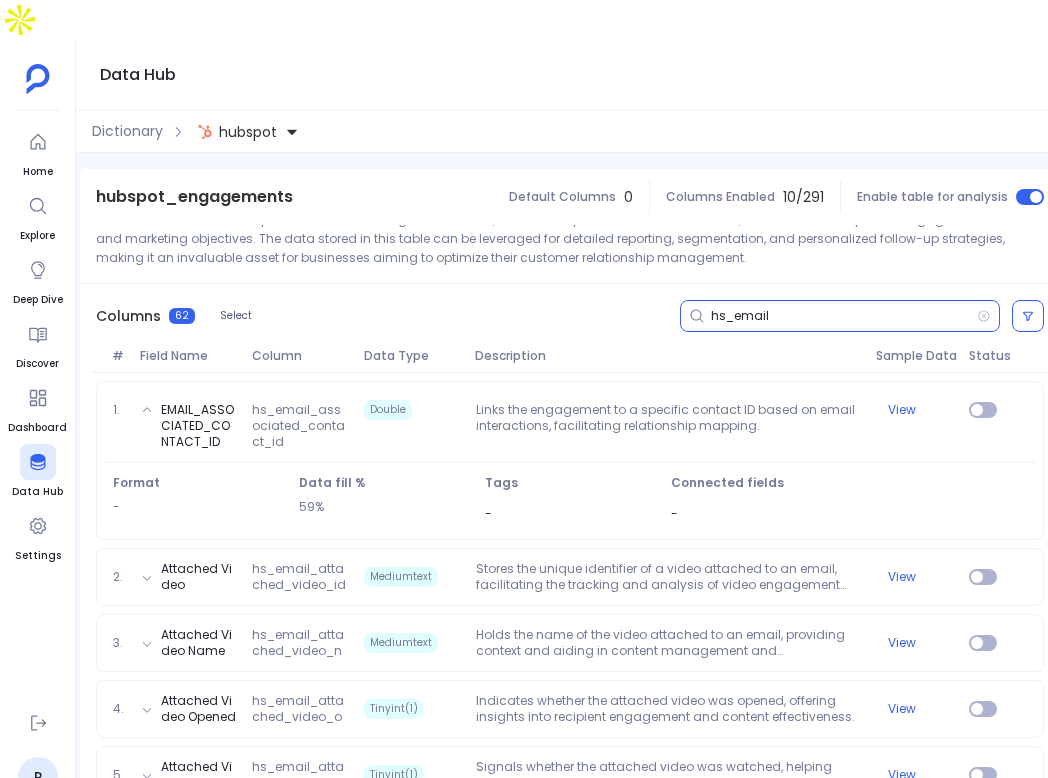 click on "hs_email" at bounding box center [844, 316] 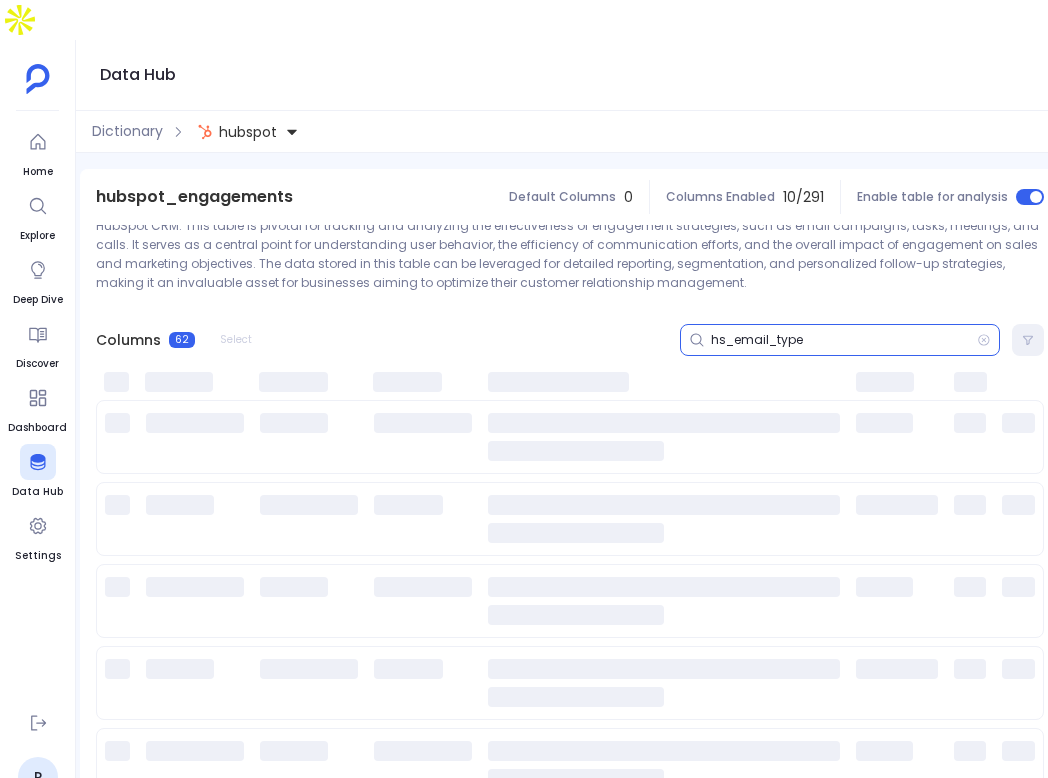 scroll, scrollTop: 0, scrollLeft: 0, axis: both 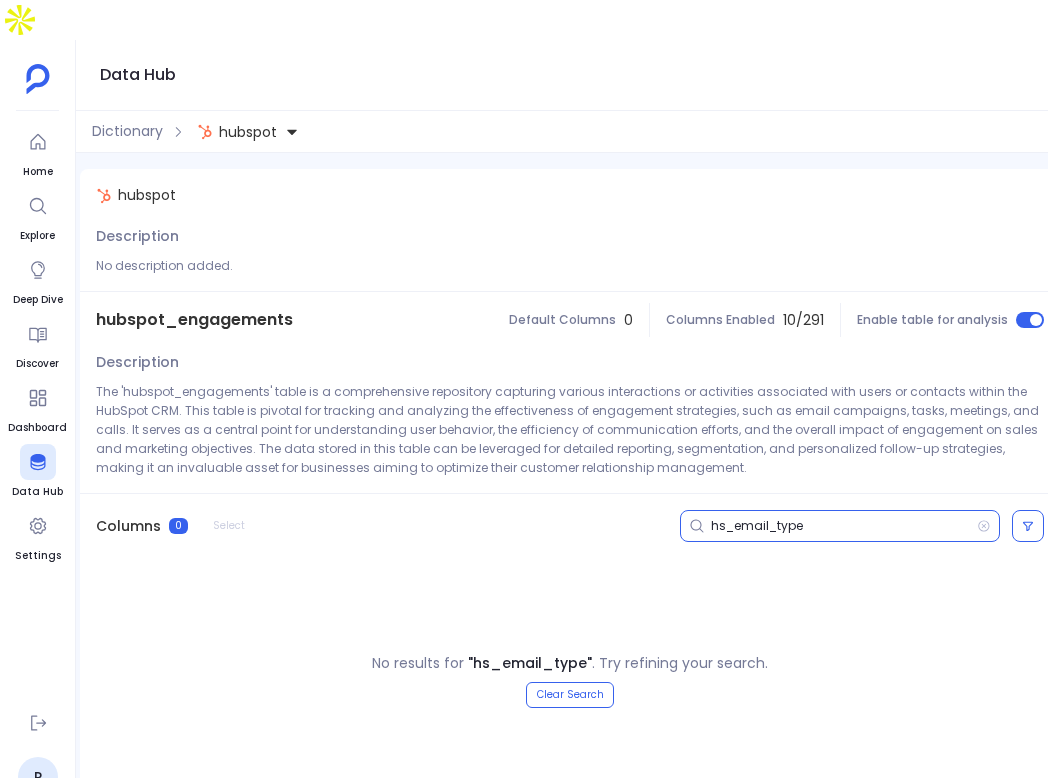 click on "hs_email_type" at bounding box center (844, 526) 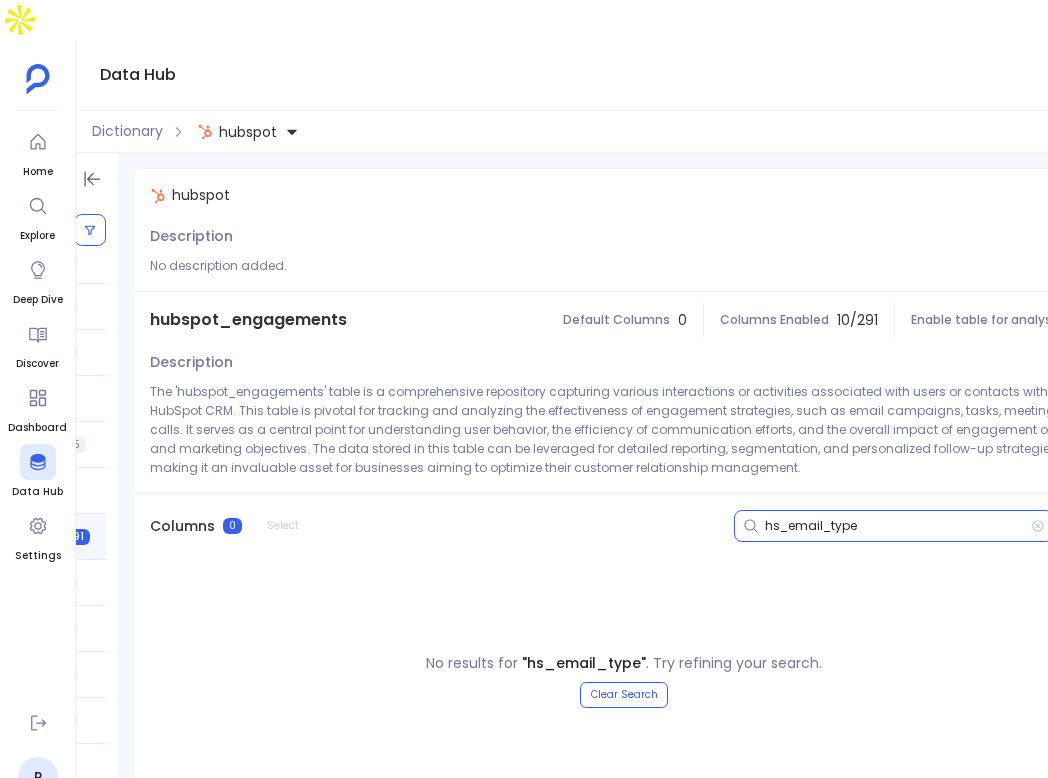 scroll, scrollTop: 0, scrollLeft: 0, axis: both 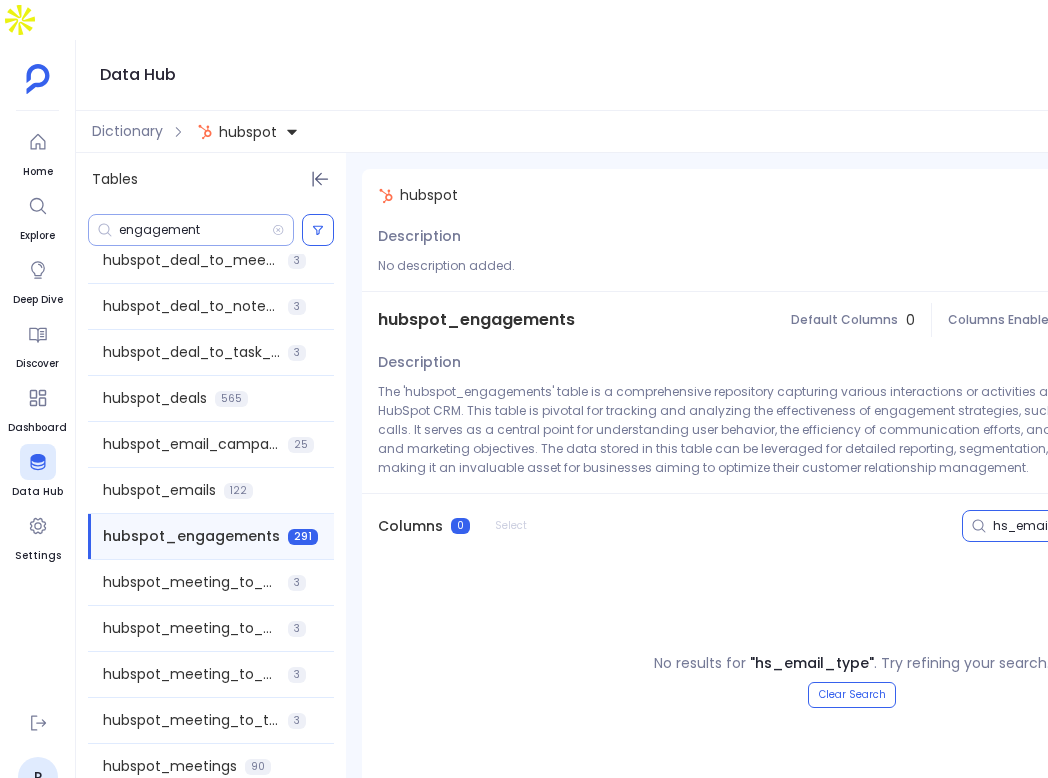 click on "engagement" at bounding box center [191, 230] 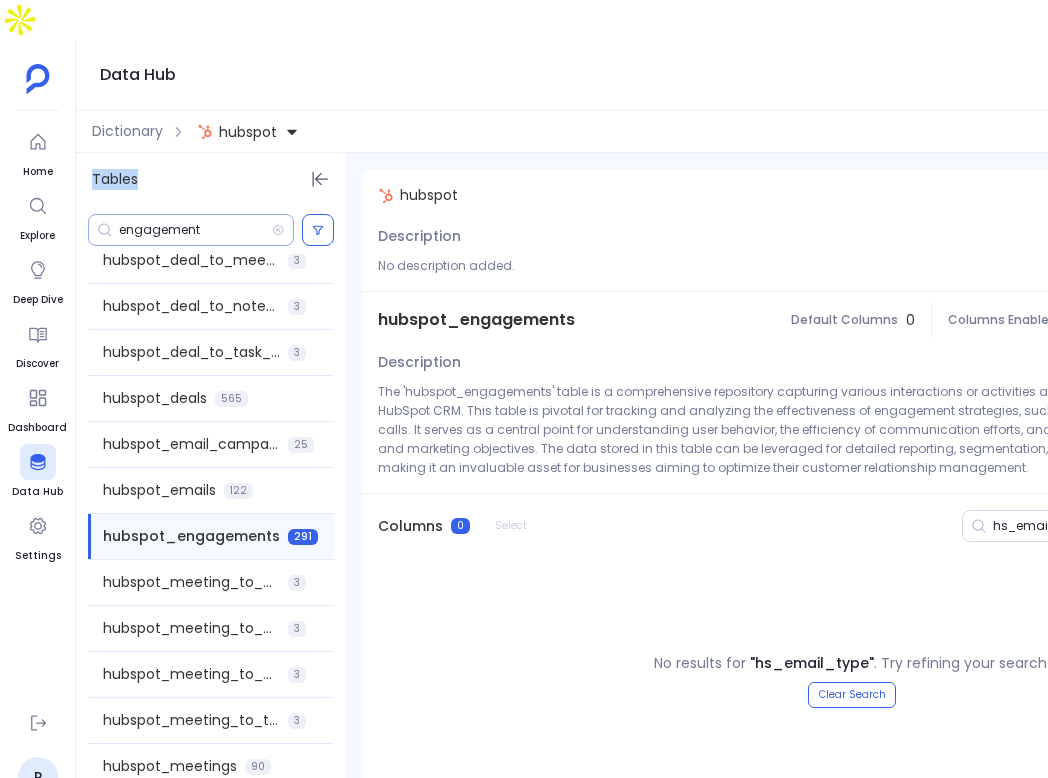 click on "engagement" at bounding box center [191, 230] 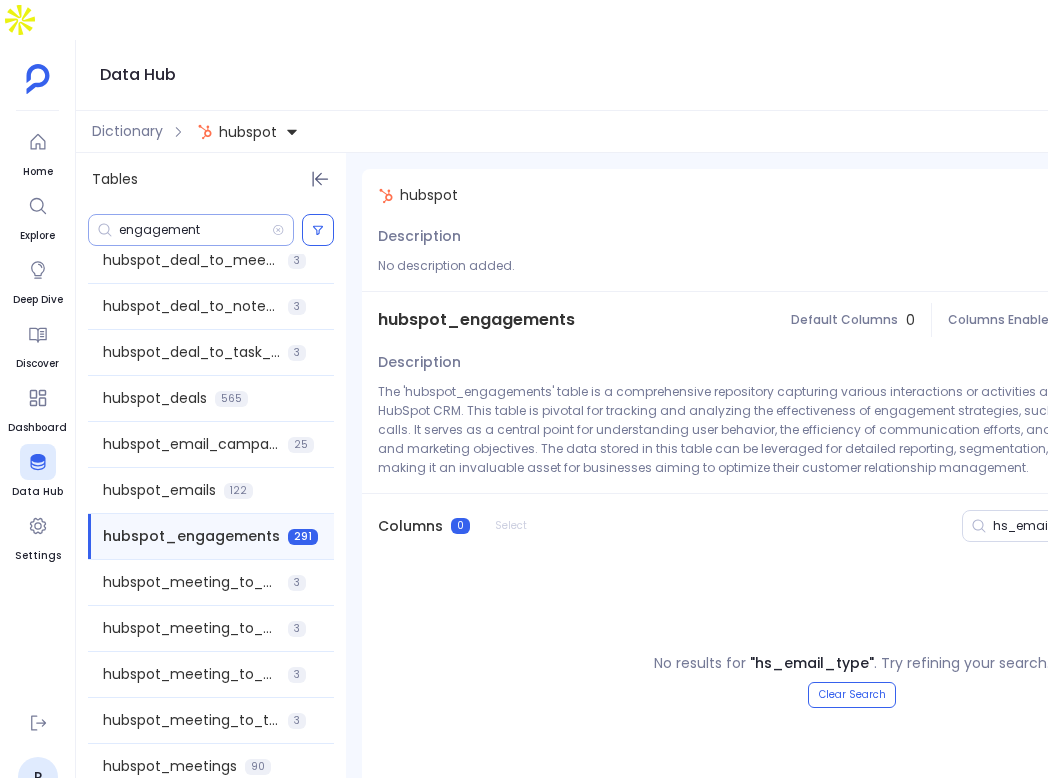 click on "engagement" at bounding box center (195, 230) 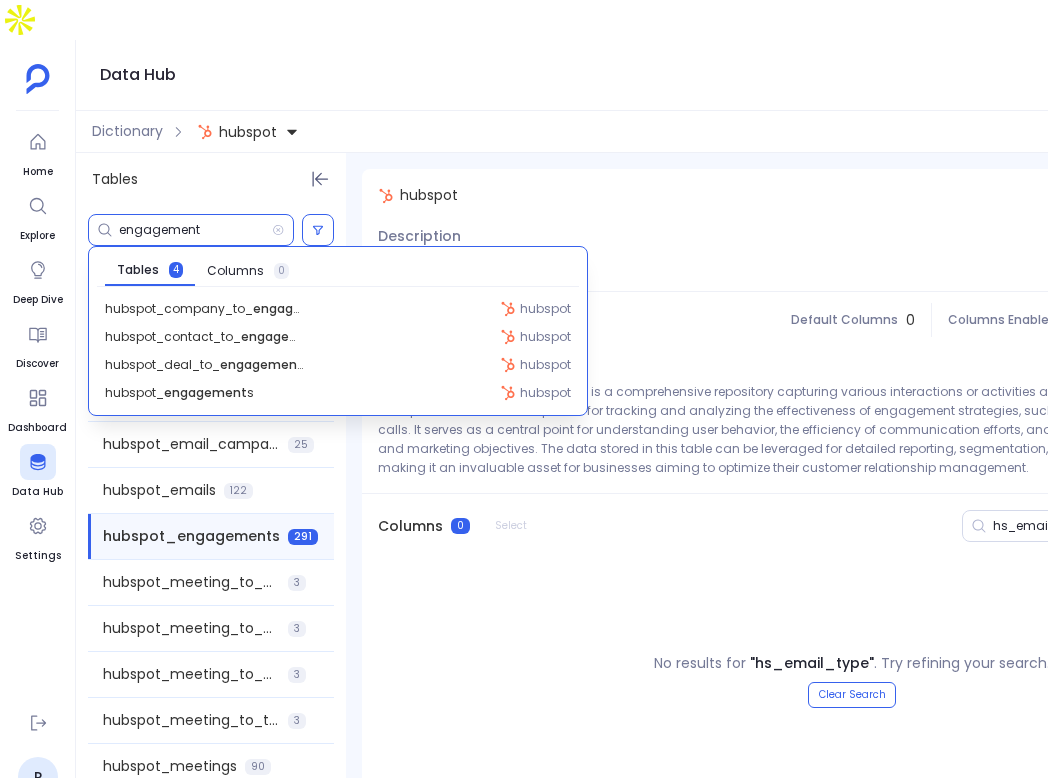 click on "engagement" at bounding box center (195, 230) 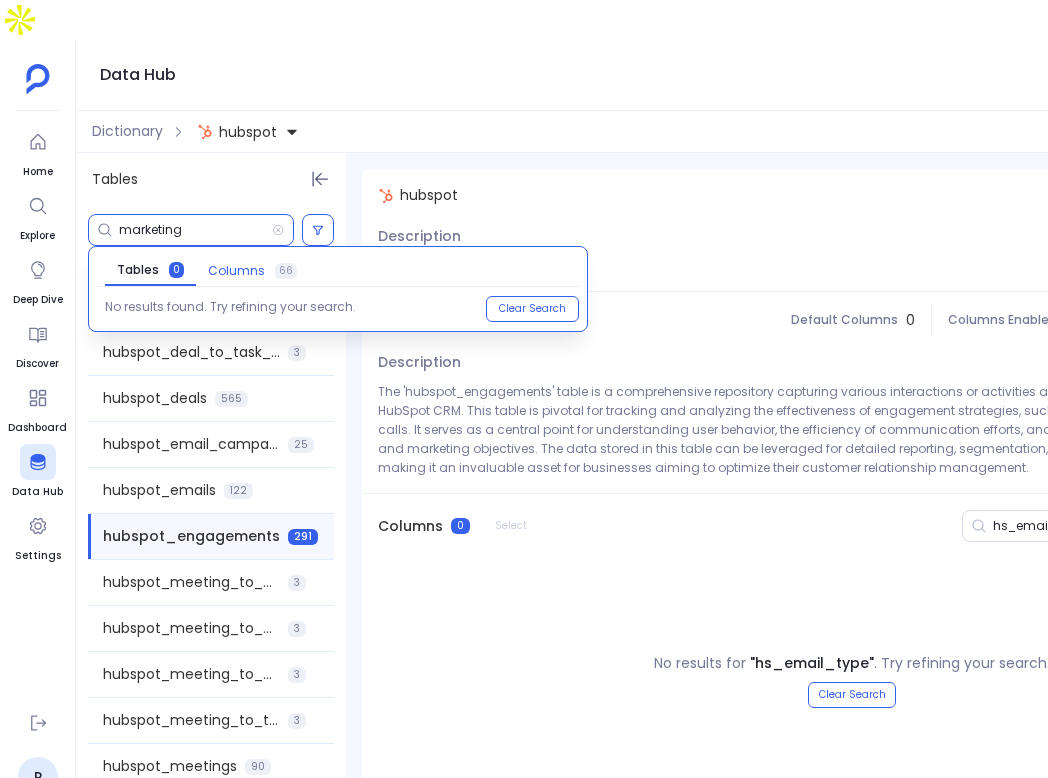 type on "marketing" 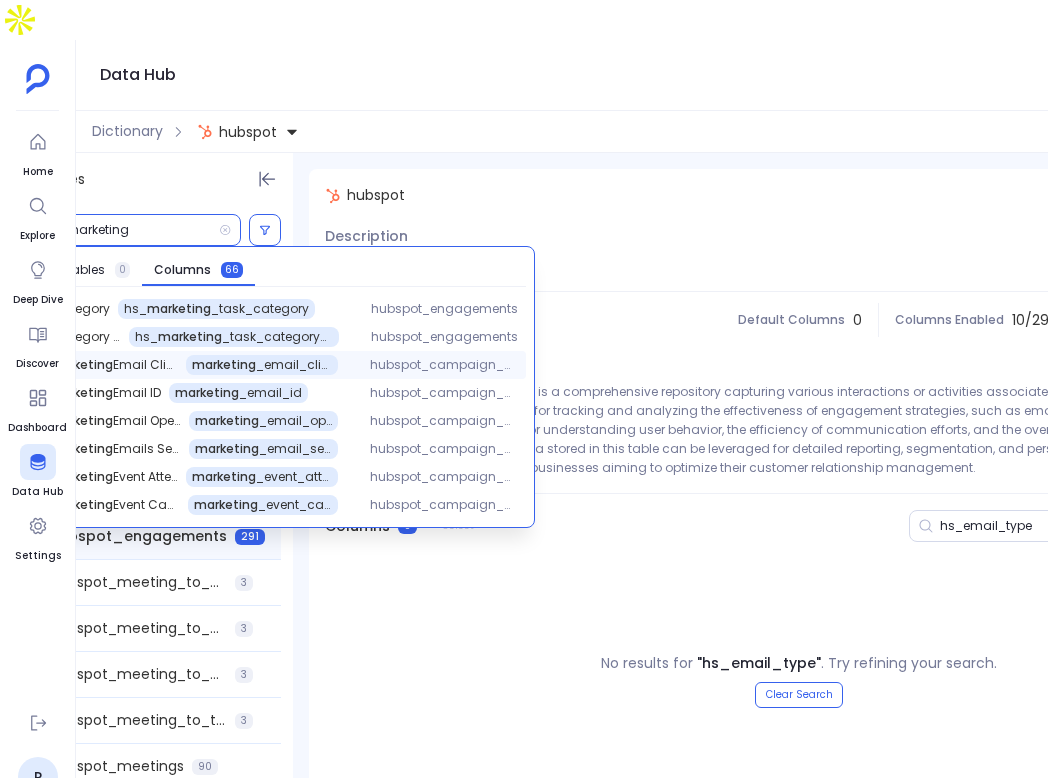 scroll, scrollTop: 0, scrollLeft: 52, axis: horizontal 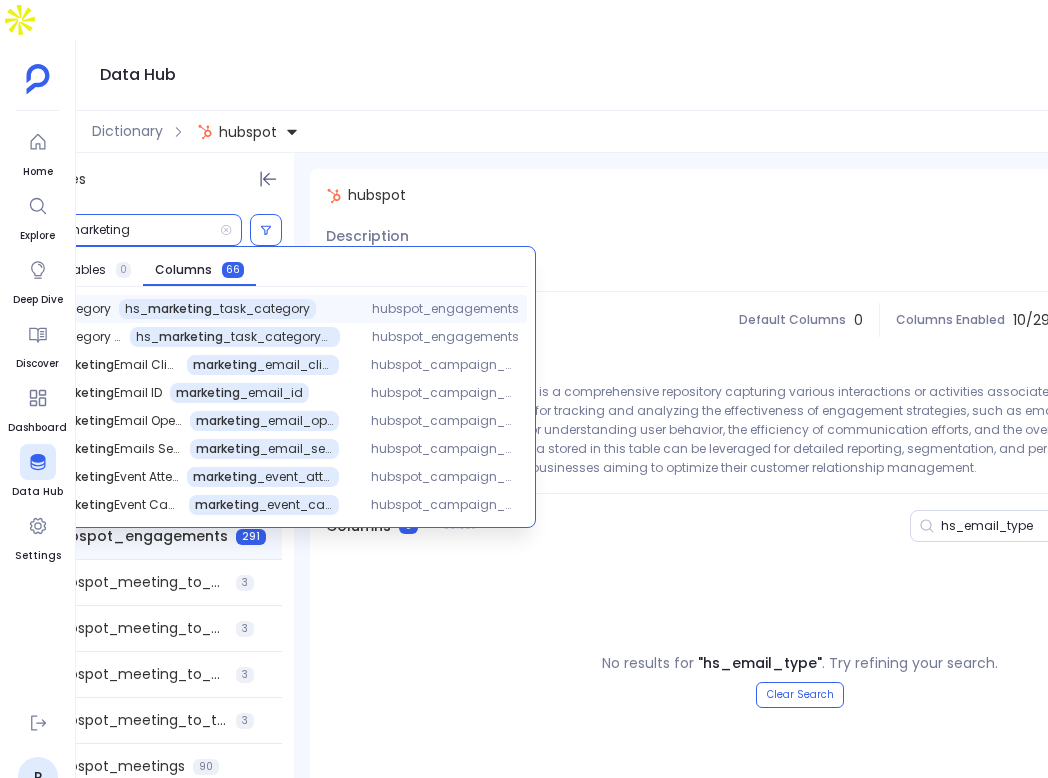 click on "hubspot_engagements" at bounding box center (445, 309) 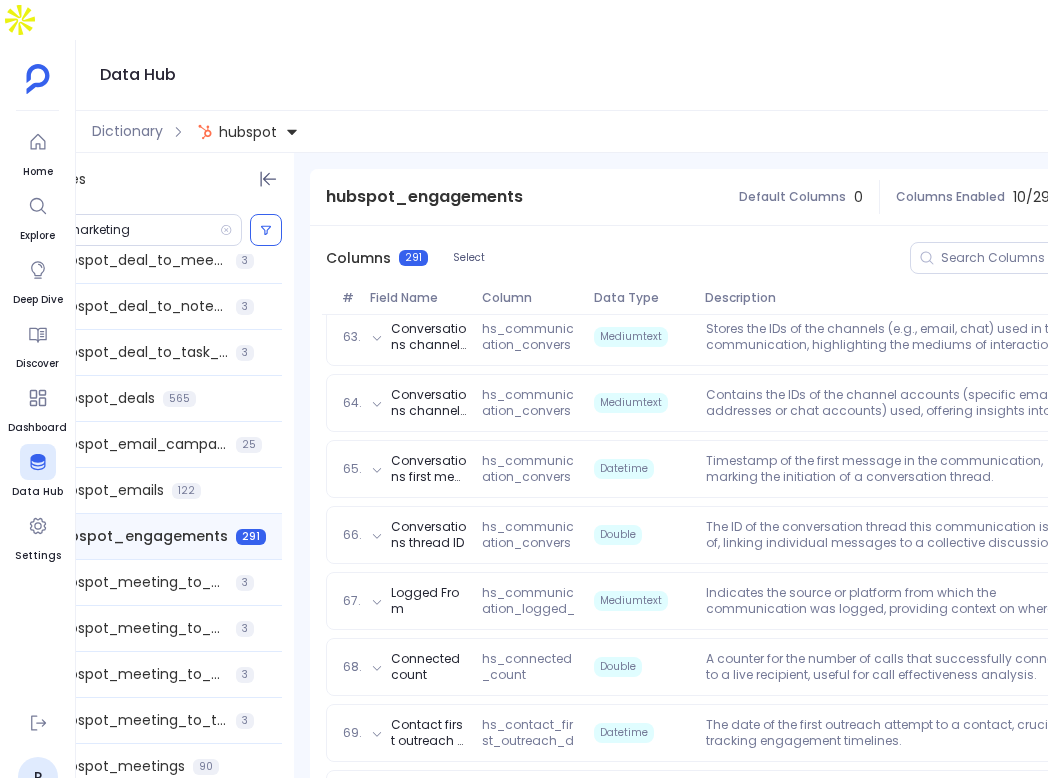 scroll, scrollTop: 5798, scrollLeft: 0, axis: vertical 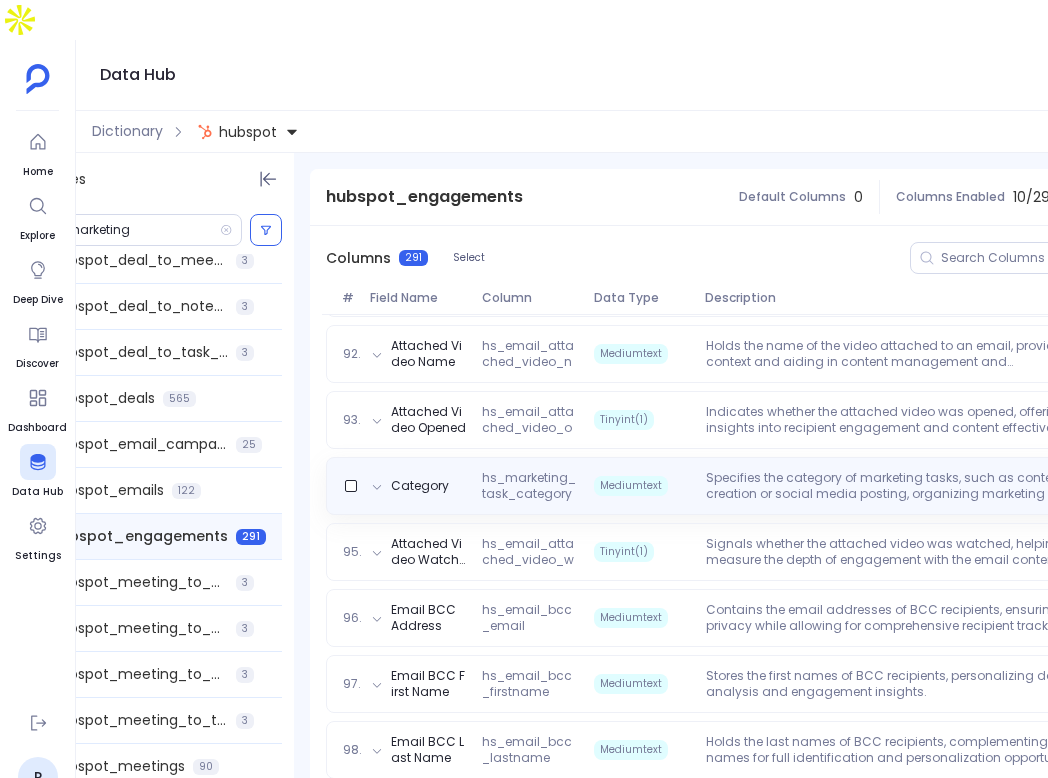 click on "Specifies the category of marketing tasks, such as content creation or social media posting, organizing marketing efforts." at bounding box center (898, 486) 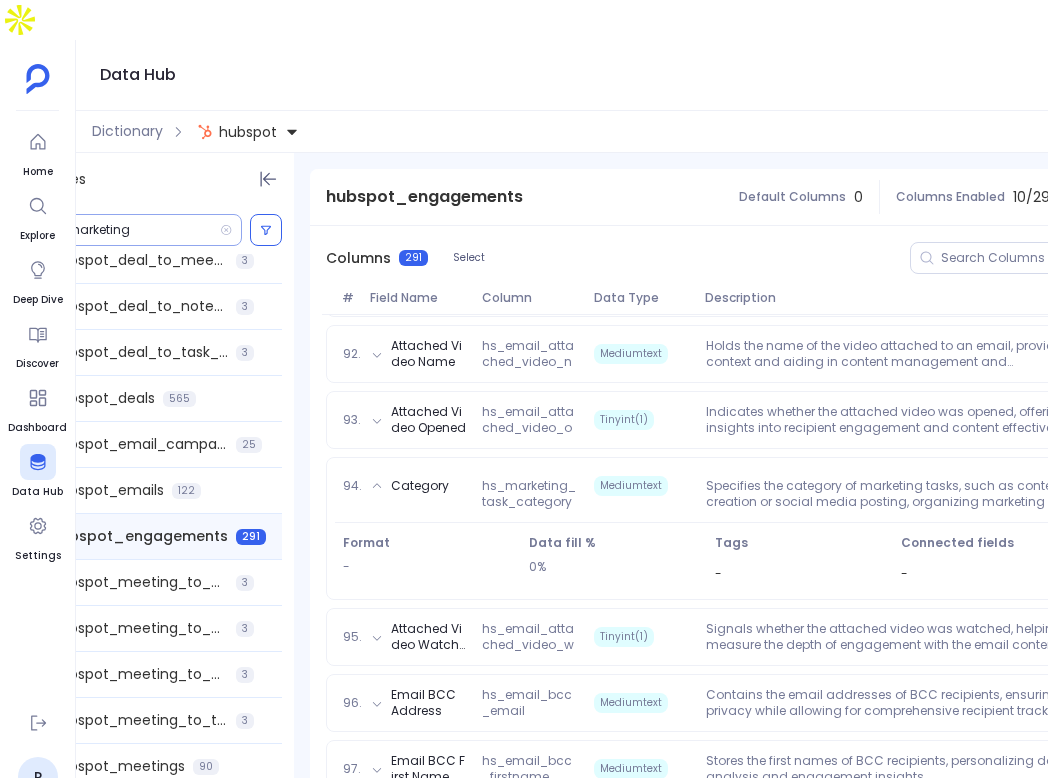 scroll, scrollTop: 0, scrollLeft: 21, axis: horizontal 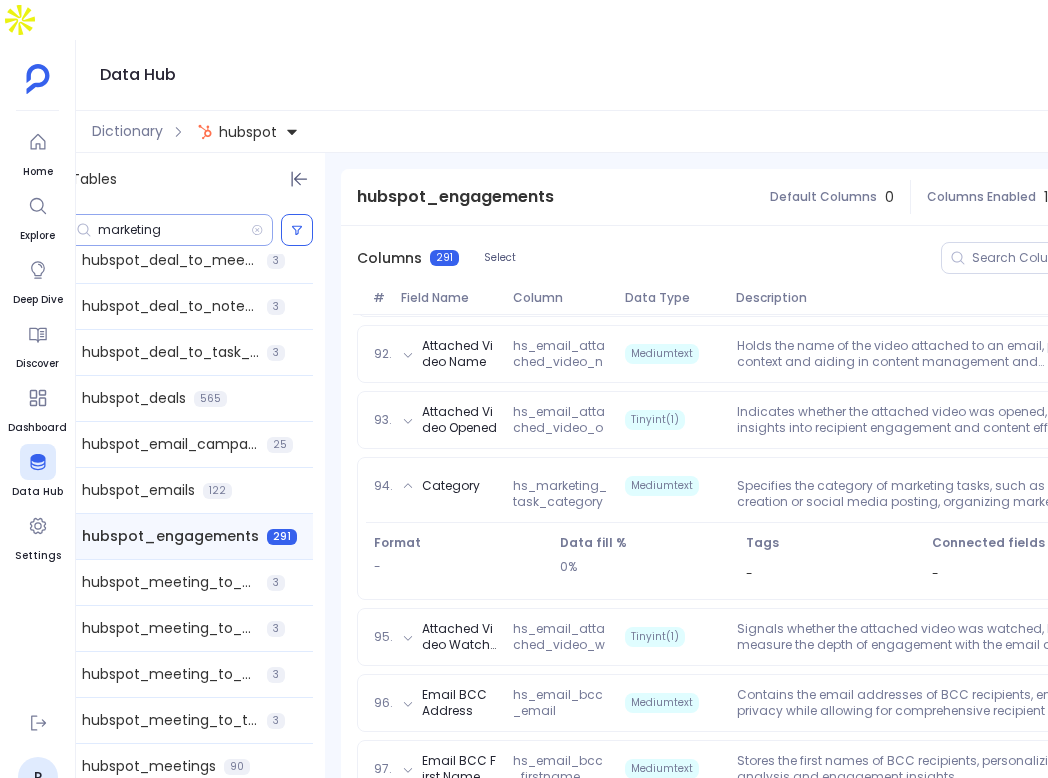click on "marketing" at bounding box center [174, 230] 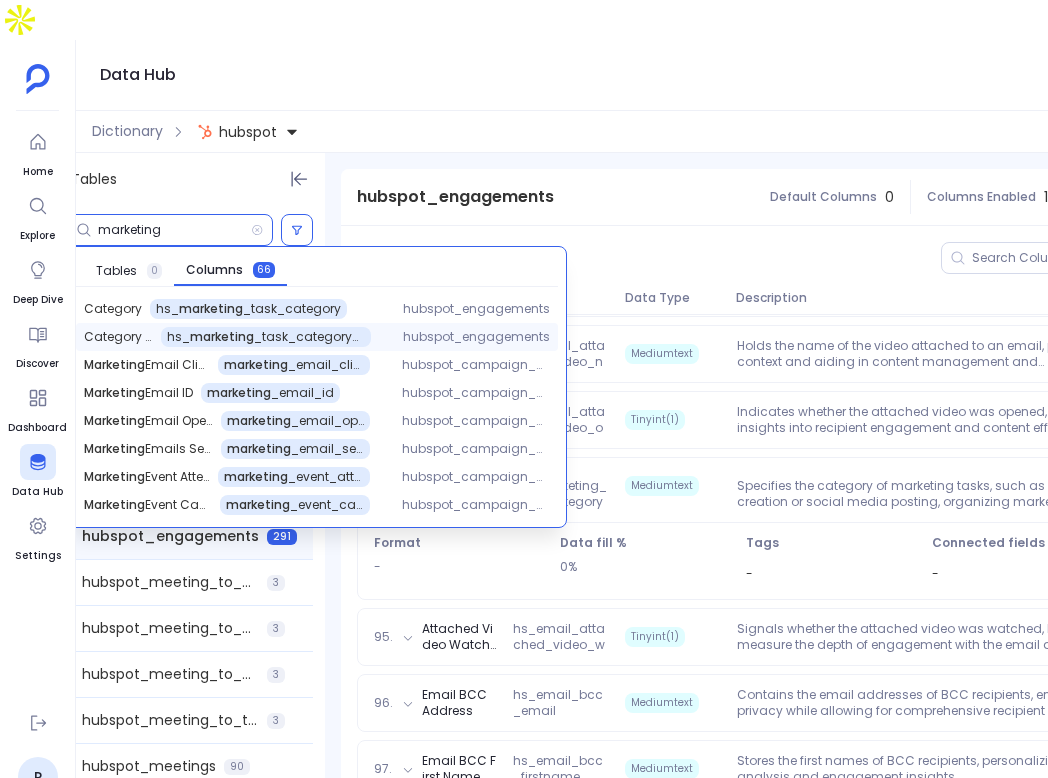 click on "Category ID hs_ marketing _task_category_id hubspot_engagements" at bounding box center [317, 337] 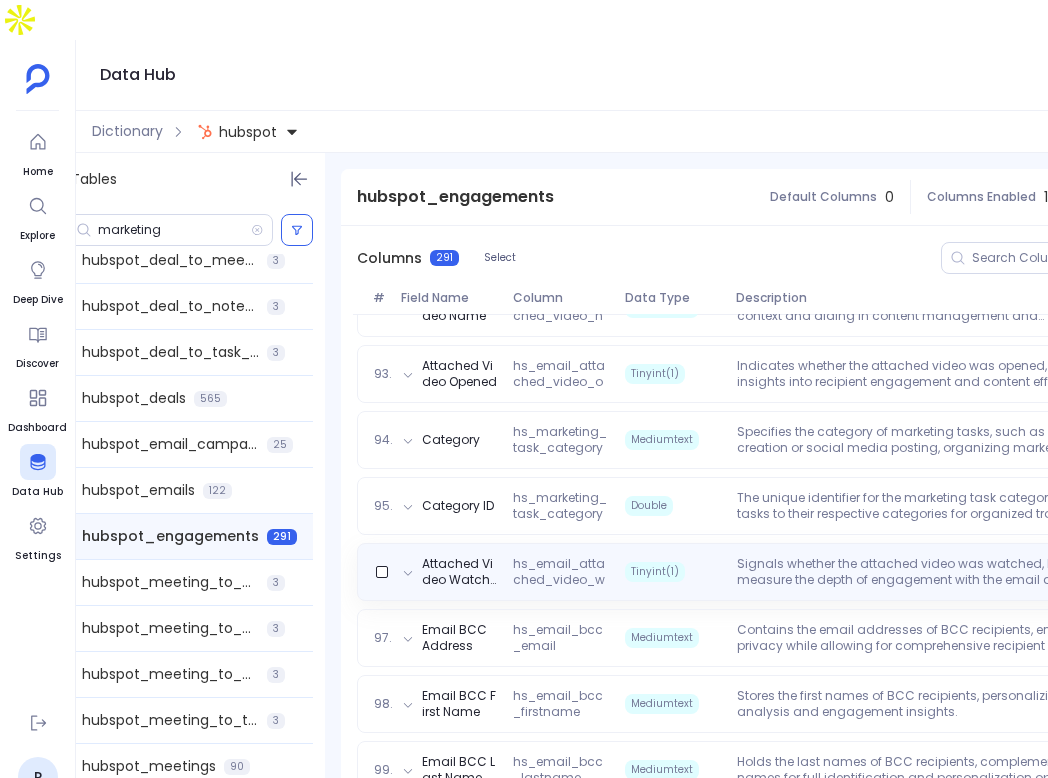 scroll, scrollTop: 6338, scrollLeft: 0, axis: vertical 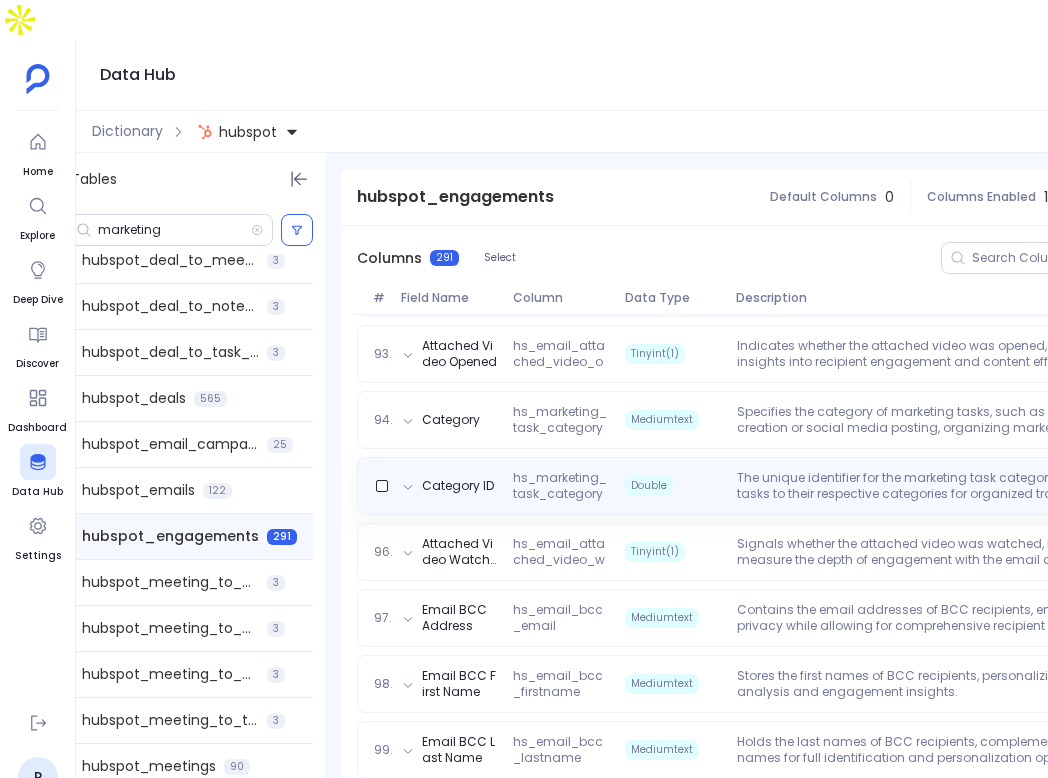click on "Double" at bounding box center [649, 486] 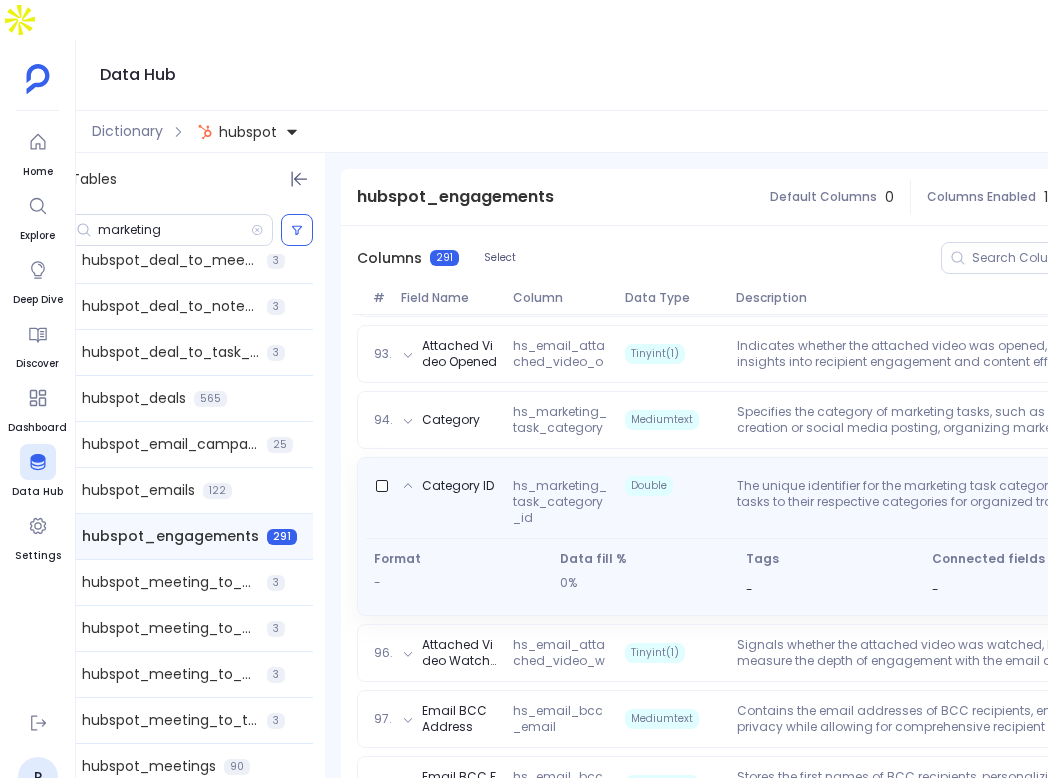 scroll, scrollTop: 0, scrollLeft: 282, axis: horizontal 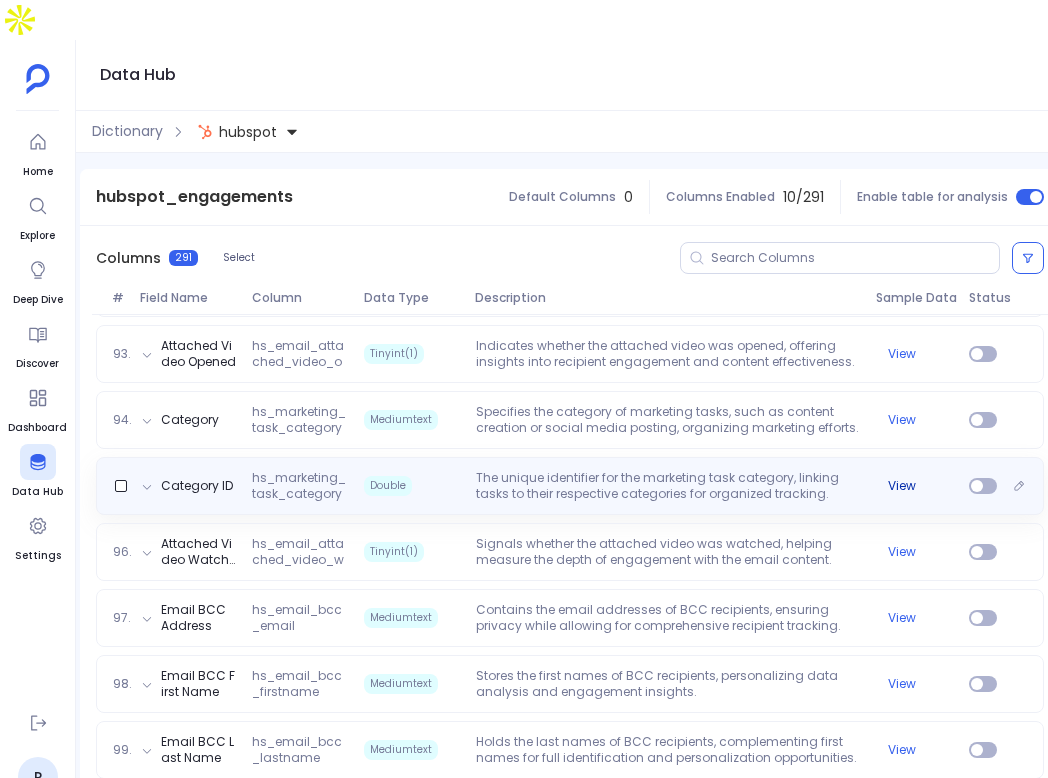 click on "View" at bounding box center [902, 486] 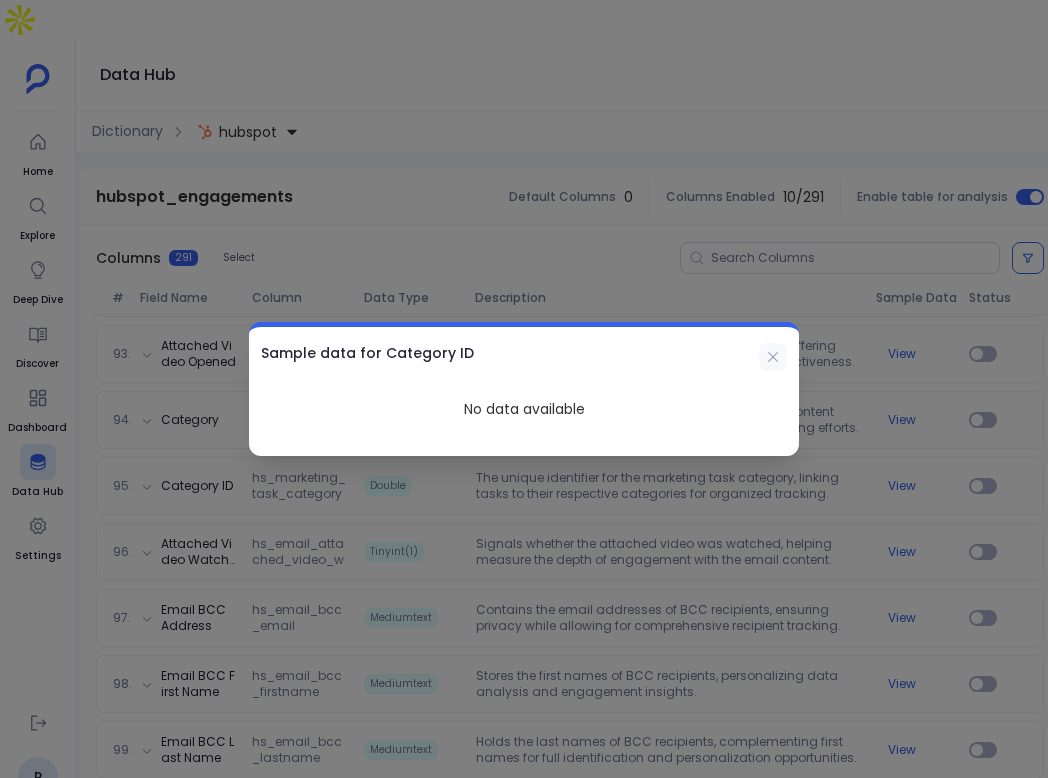 click at bounding box center [773, 357] 